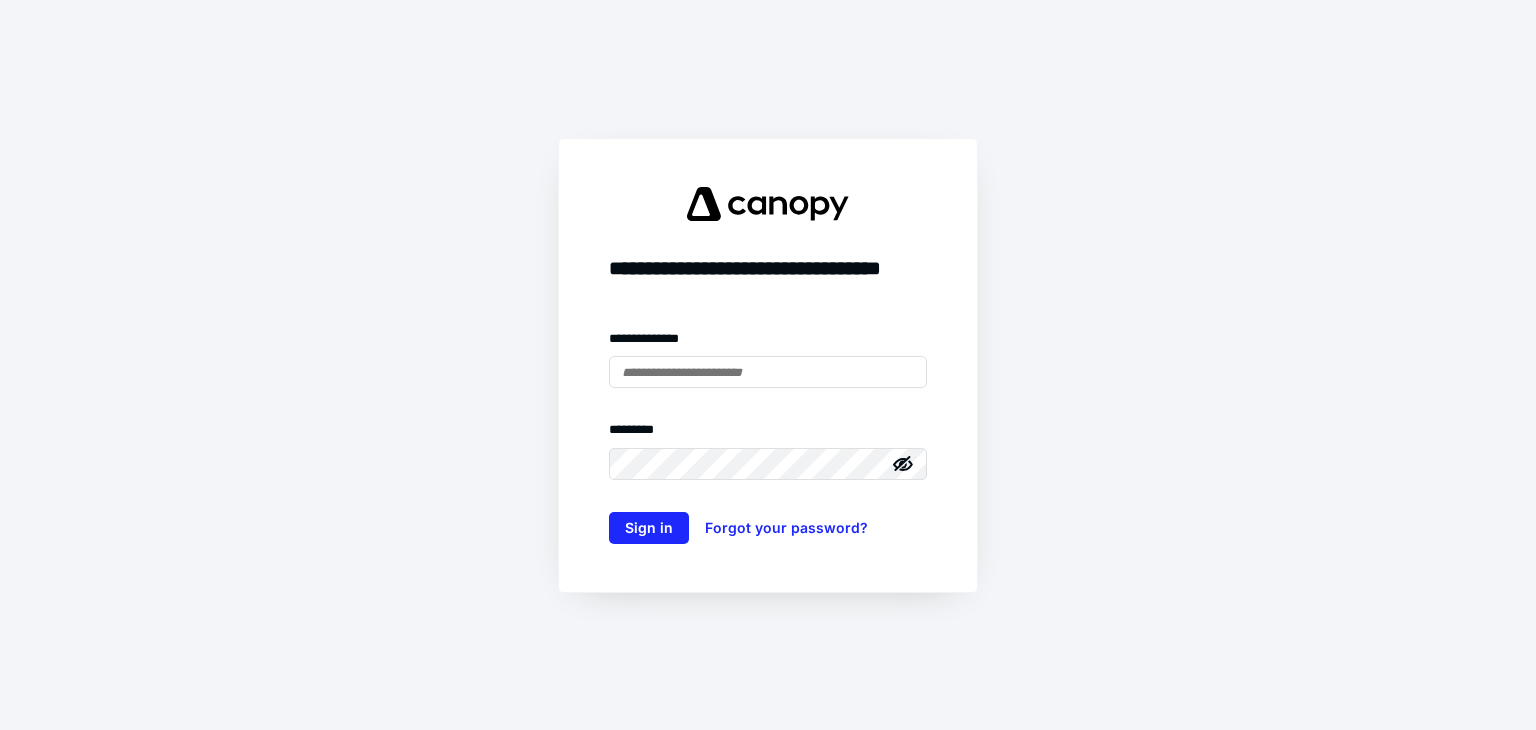 scroll, scrollTop: 0, scrollLeft: 0, axis: both 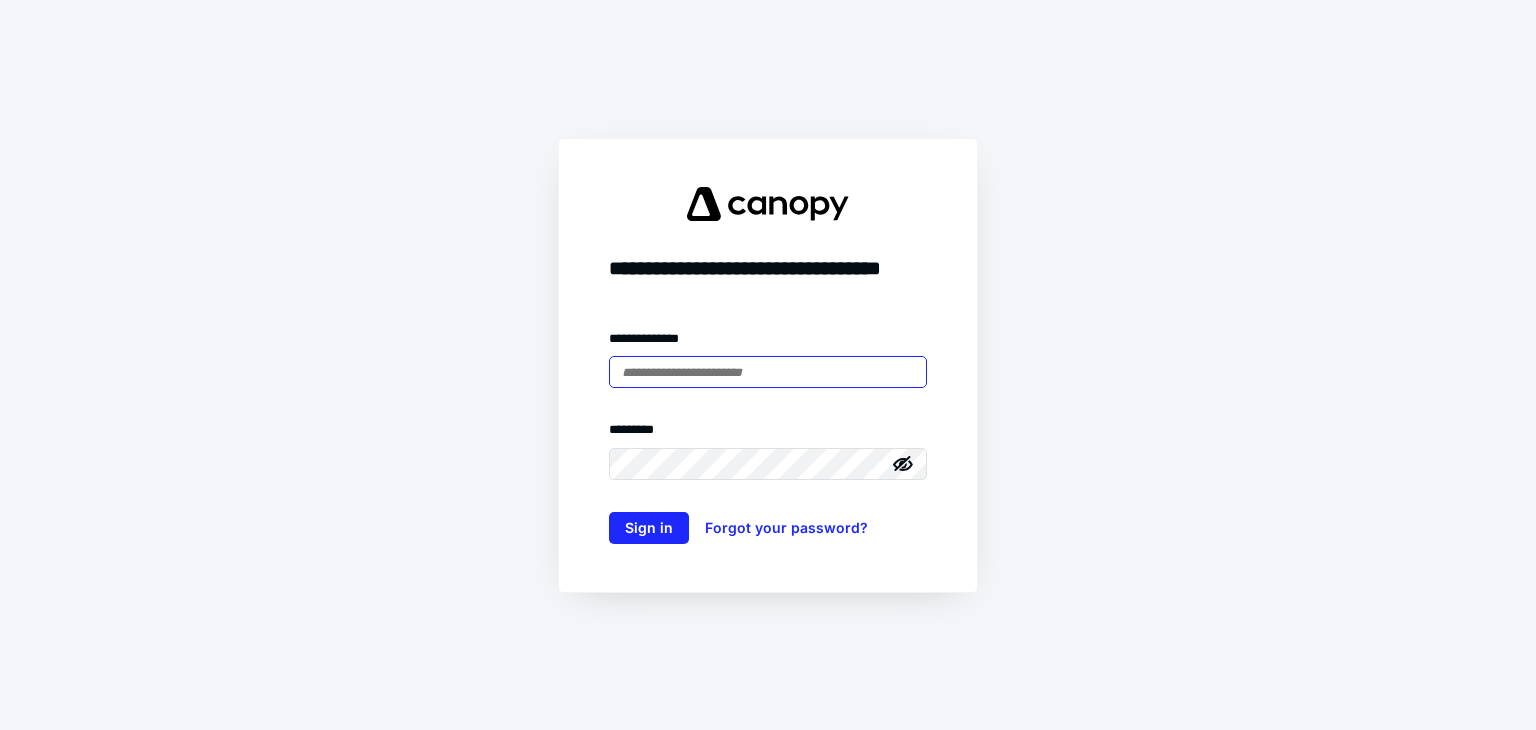 click at bounding box center (768, 372) 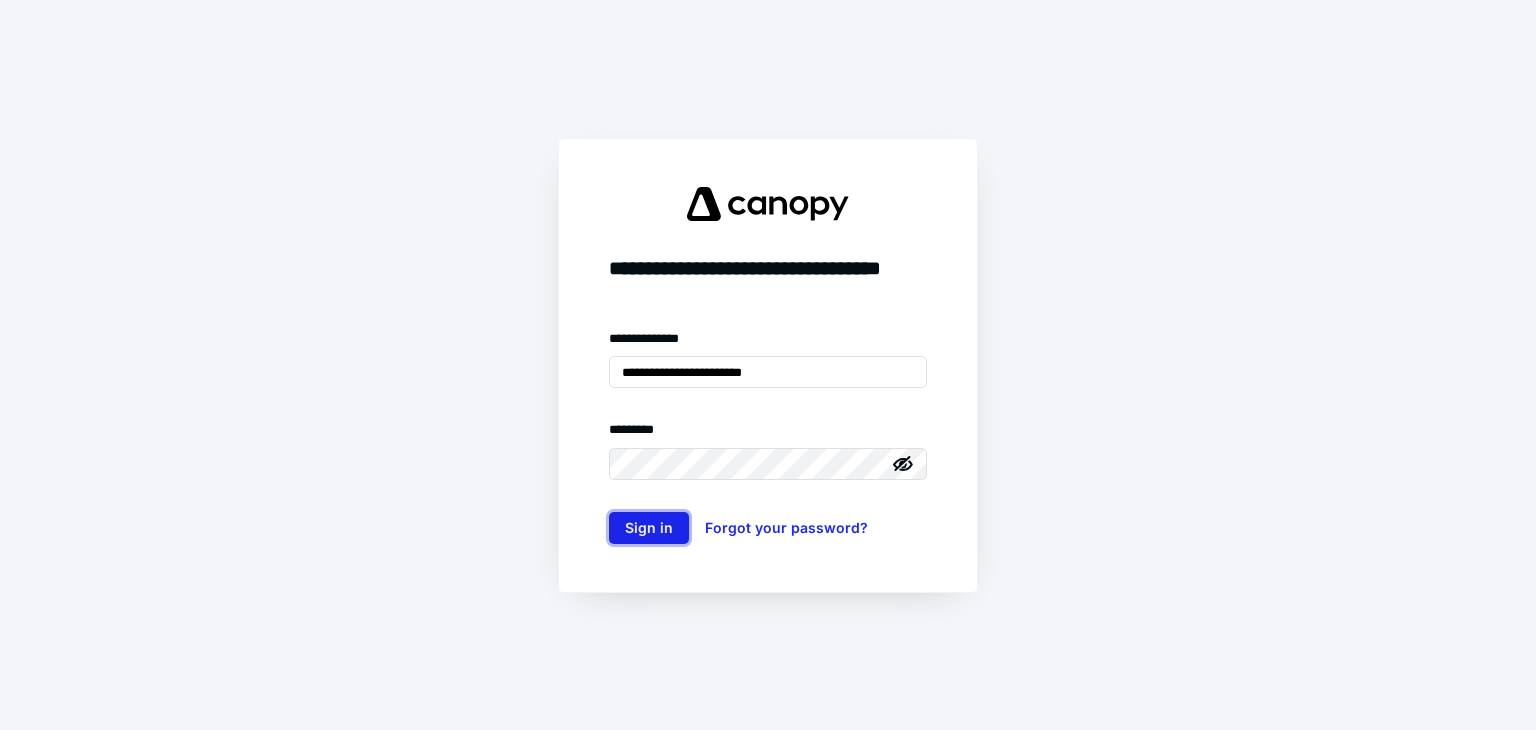 click on "Sign in" at bounding box center [649, 528] 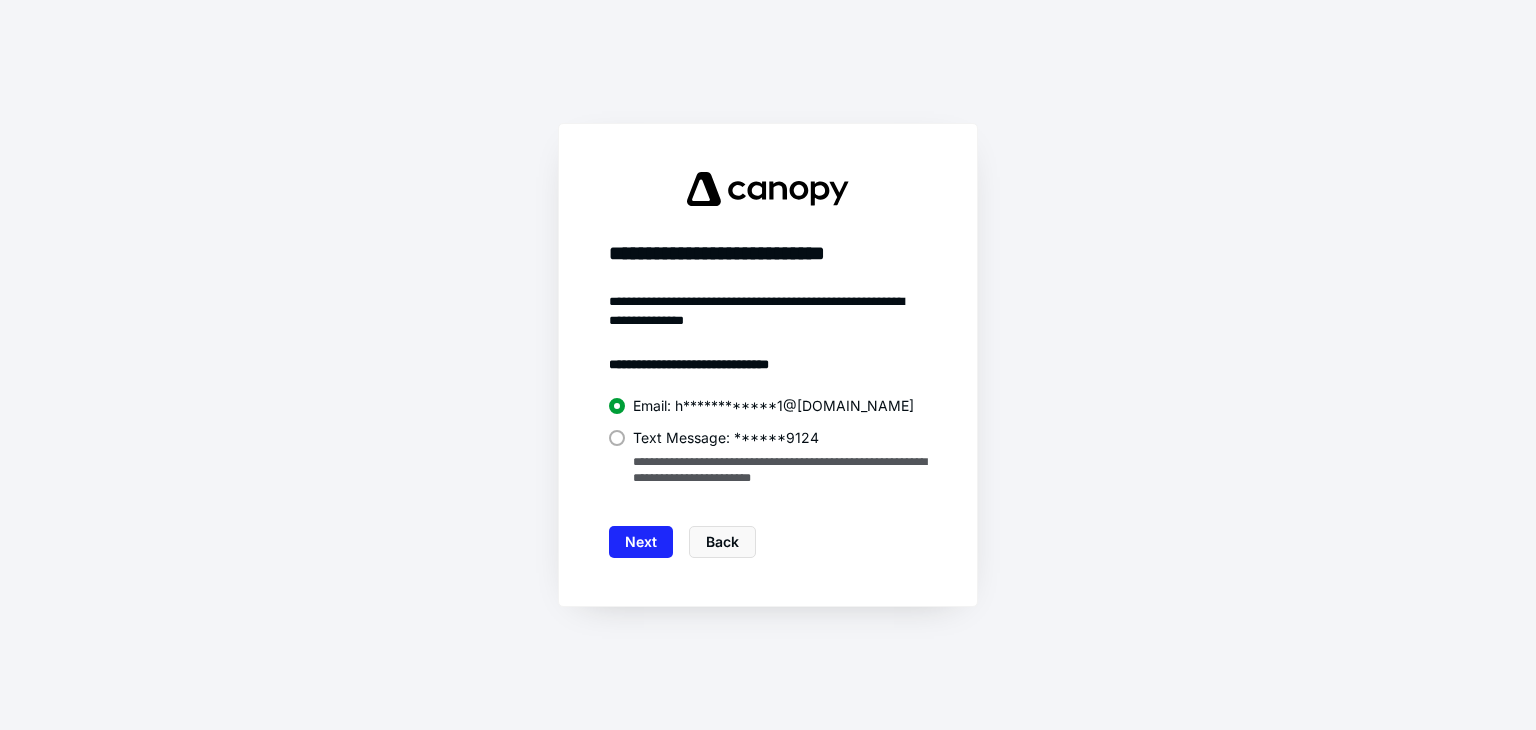 click at bounding box center [617, 438] 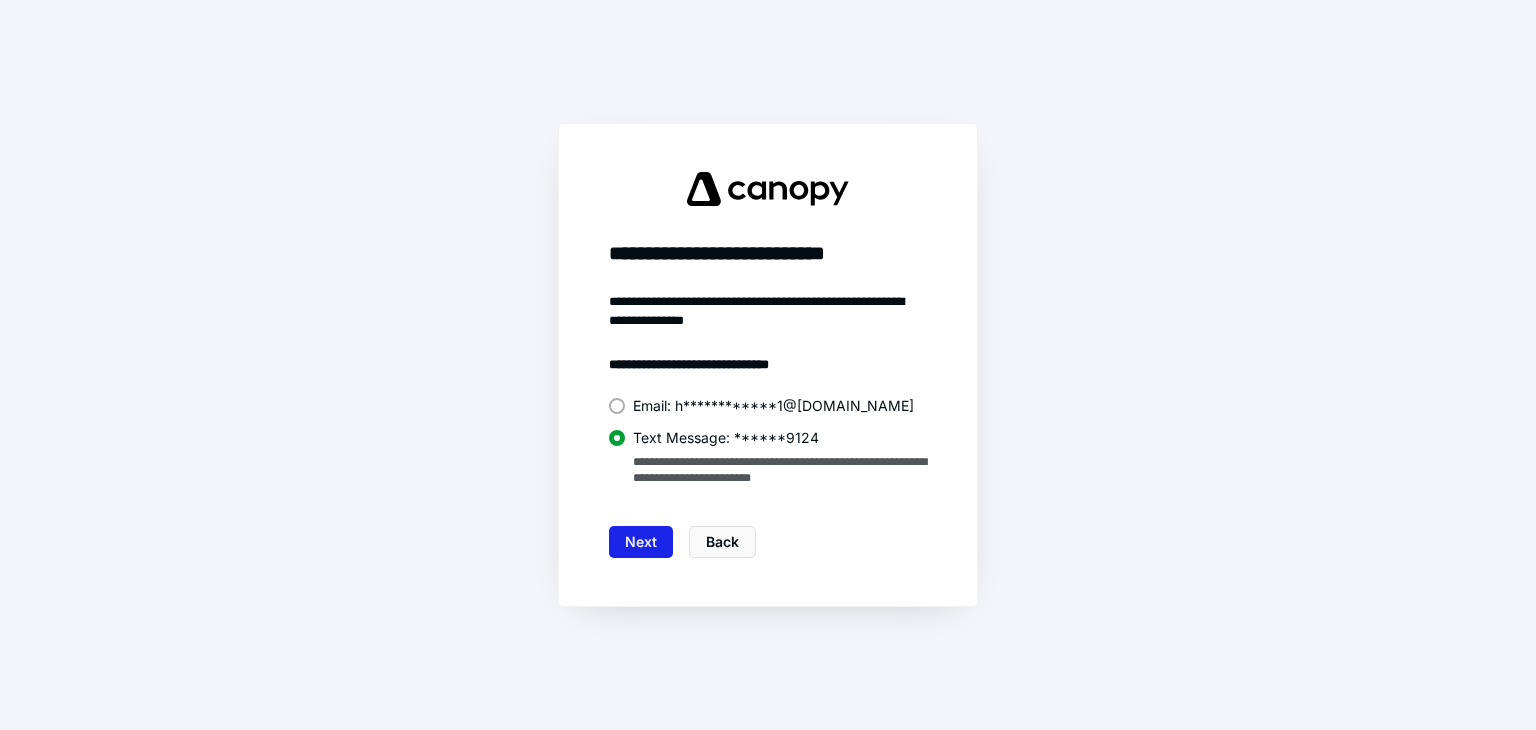 click on "Next" at bounding box center [641, 542] 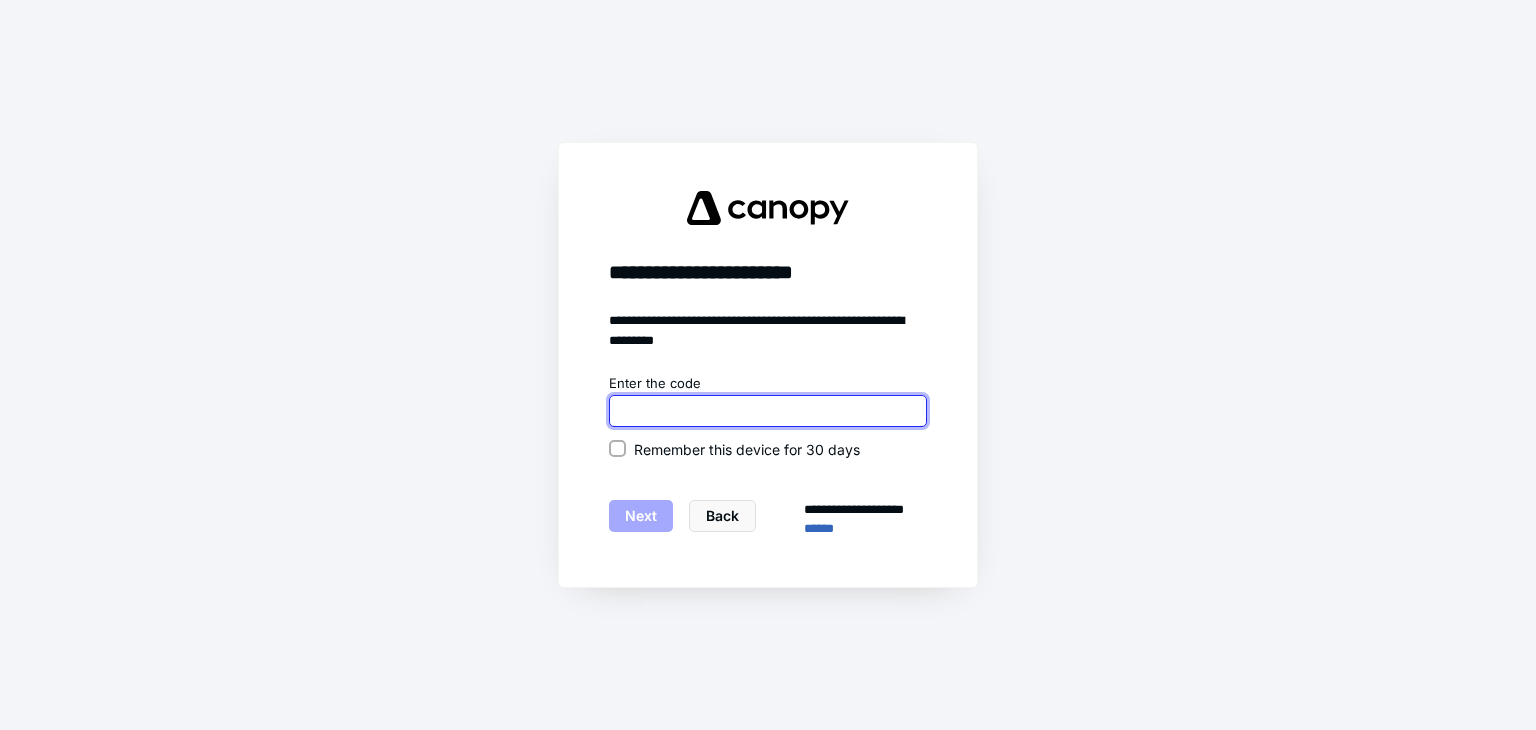 click at bounding box center (768, 411) 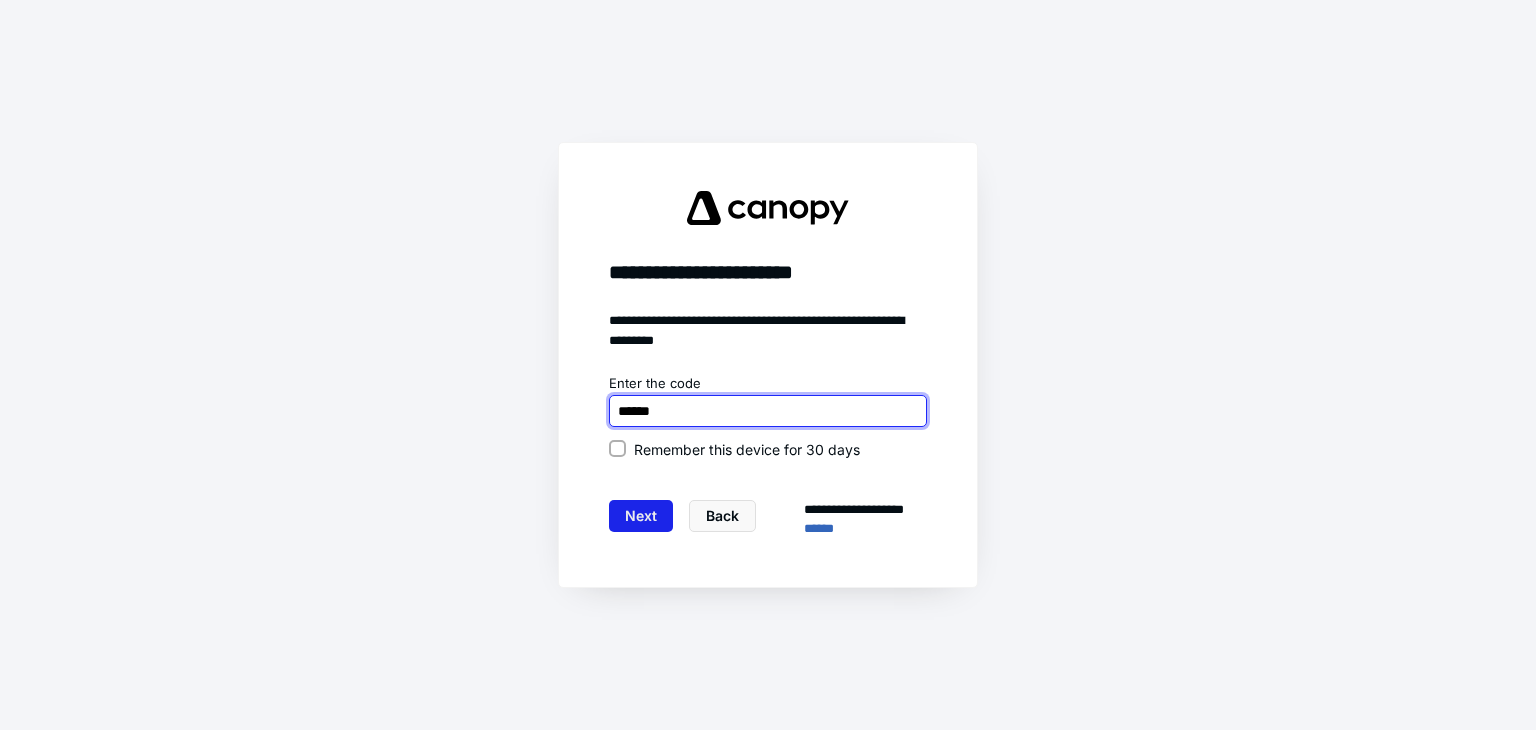 type on "******" 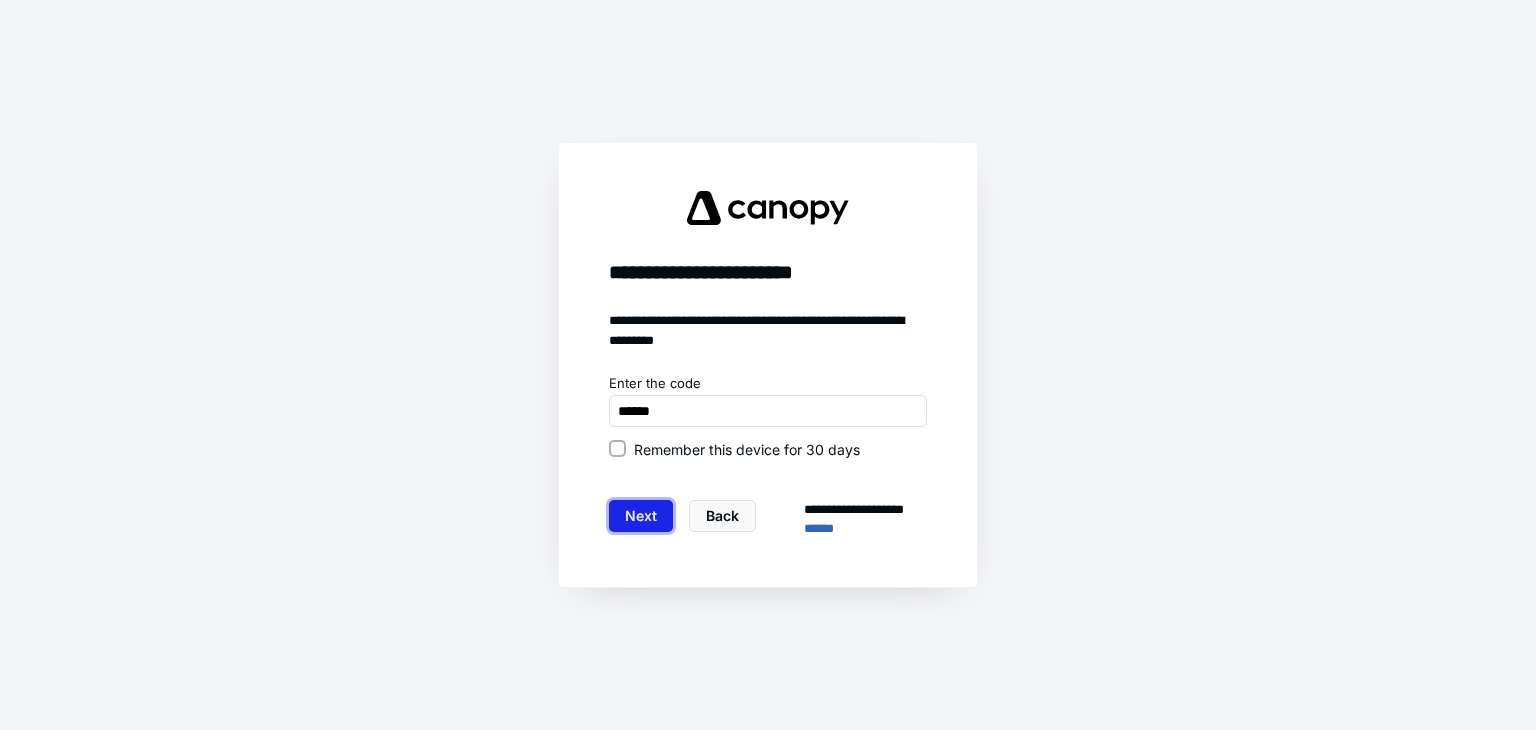 click on "Next" at bounding box center (641, 516) 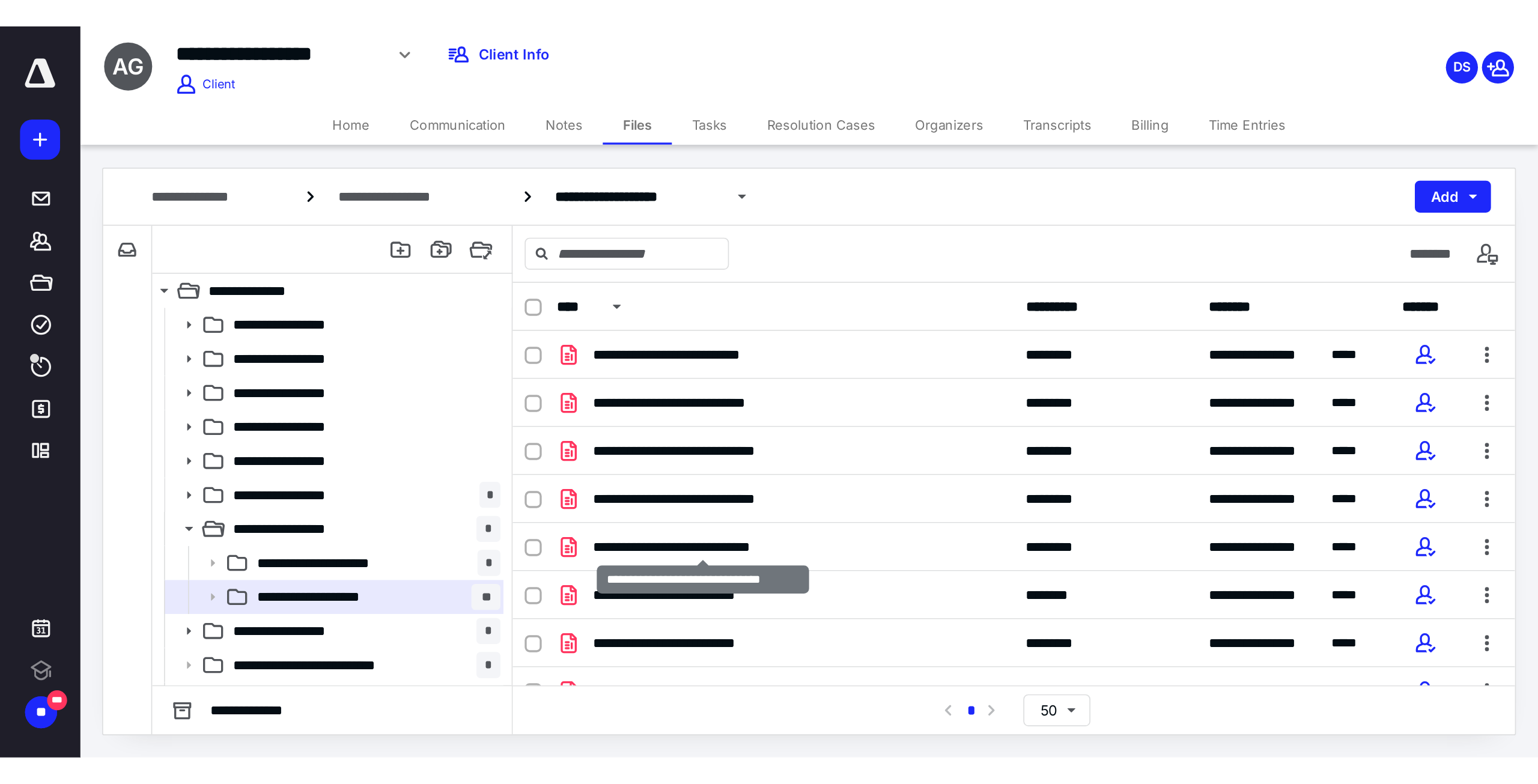 scroll, scrollTop: 0, scrollLeft: 0, axis: both 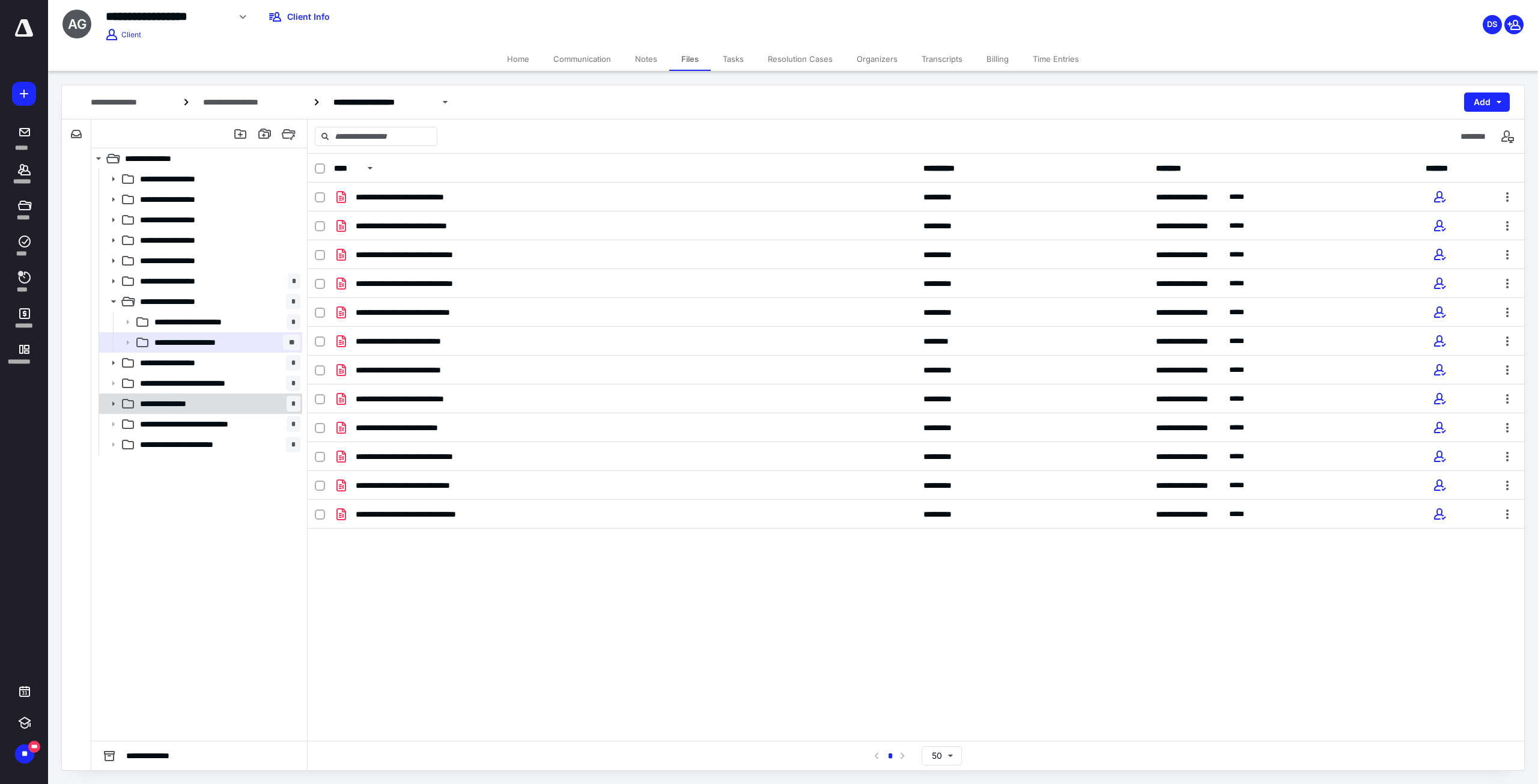 click 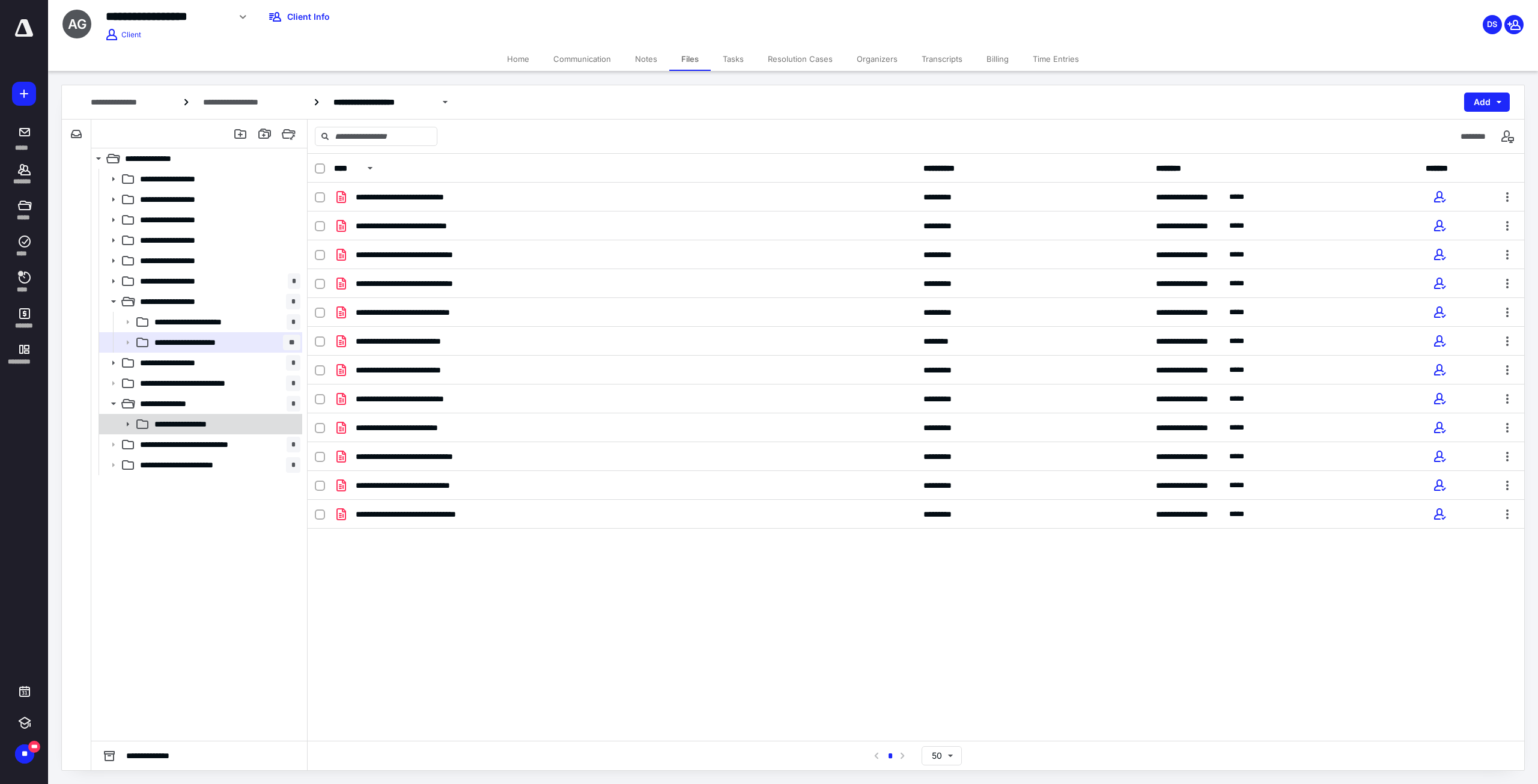 click 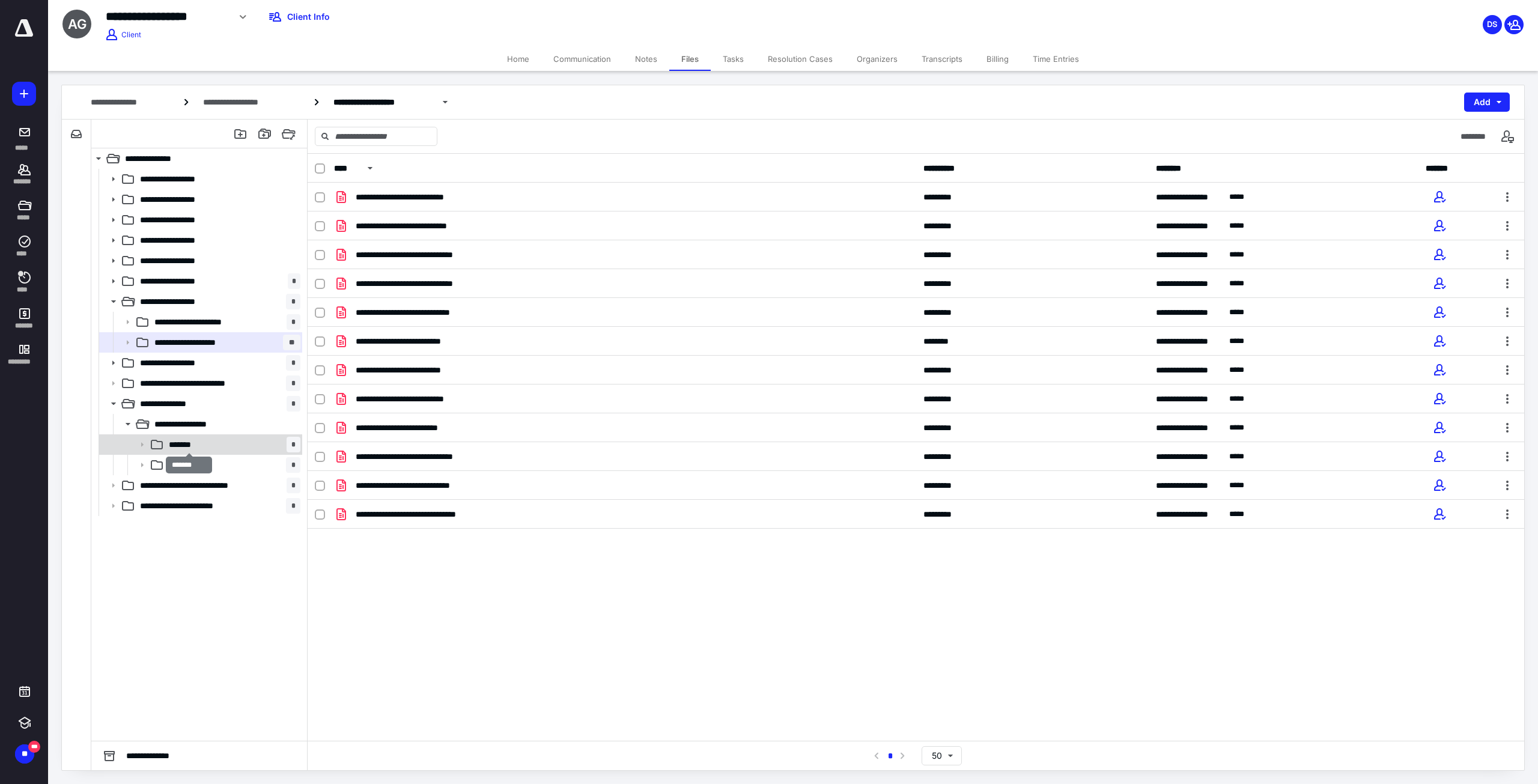 click on "*******" at bounding box center (189, 445) 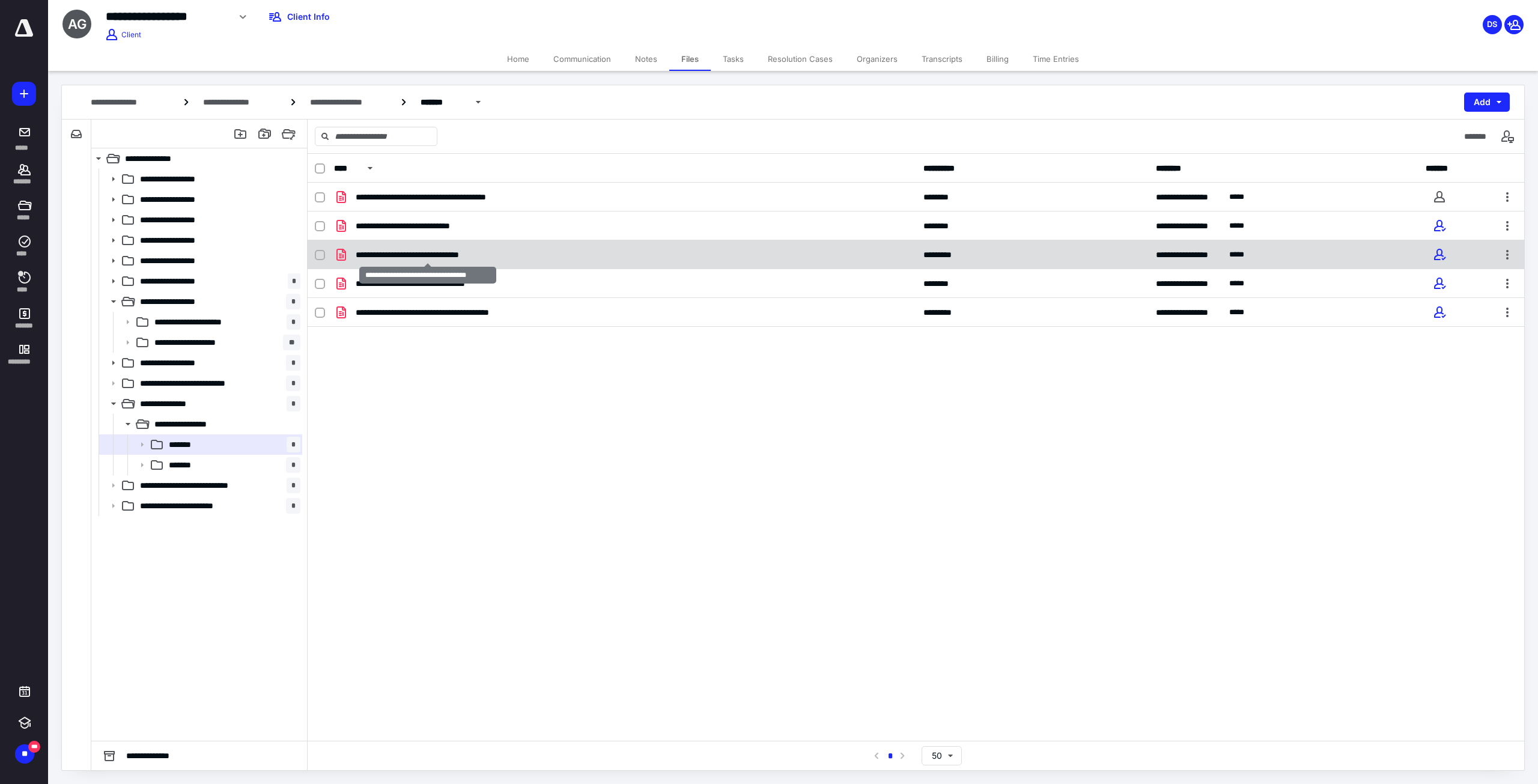 click on "**********" at bounding box center [428, 255] 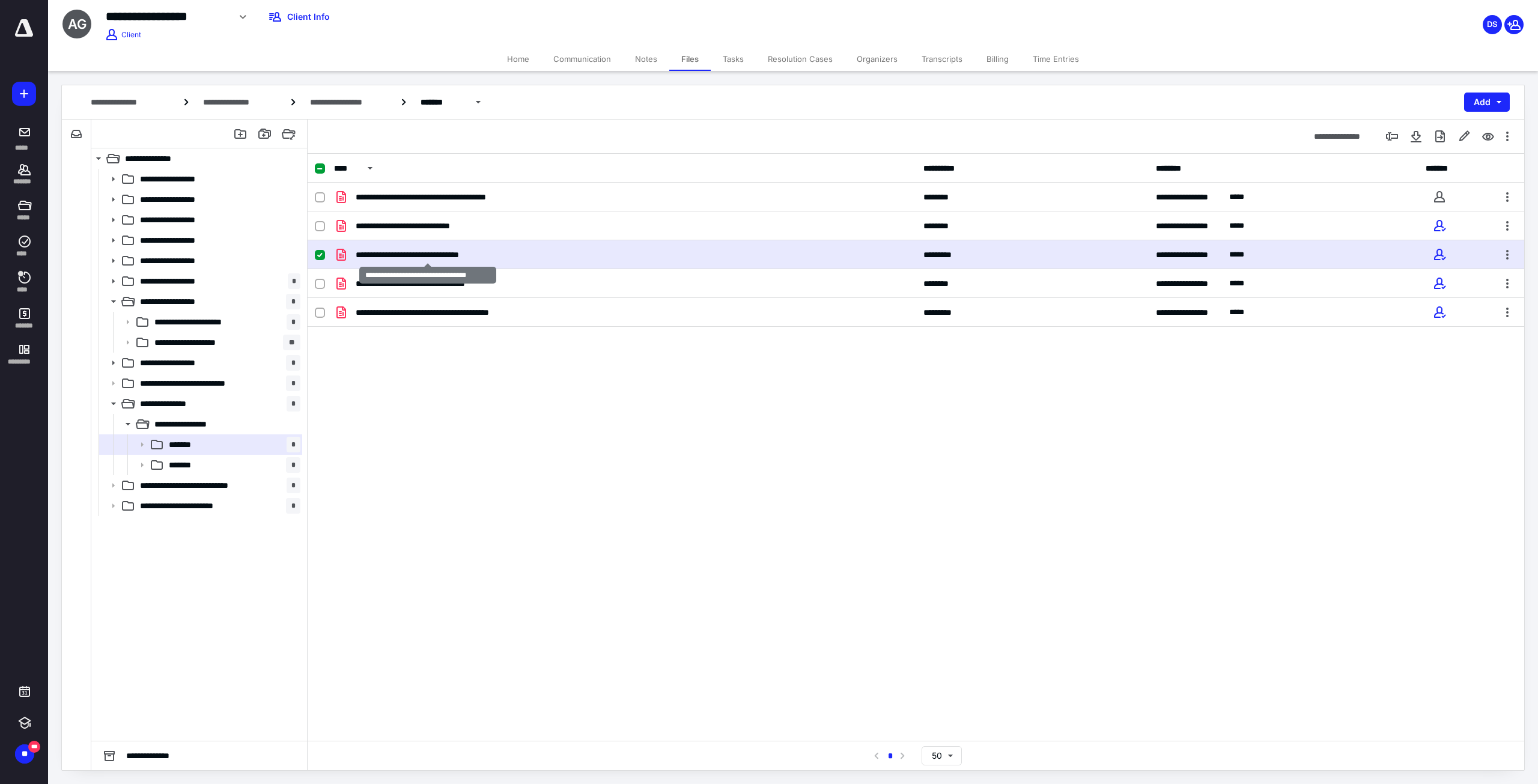 click on "**********" at bounding box center (428, 255) 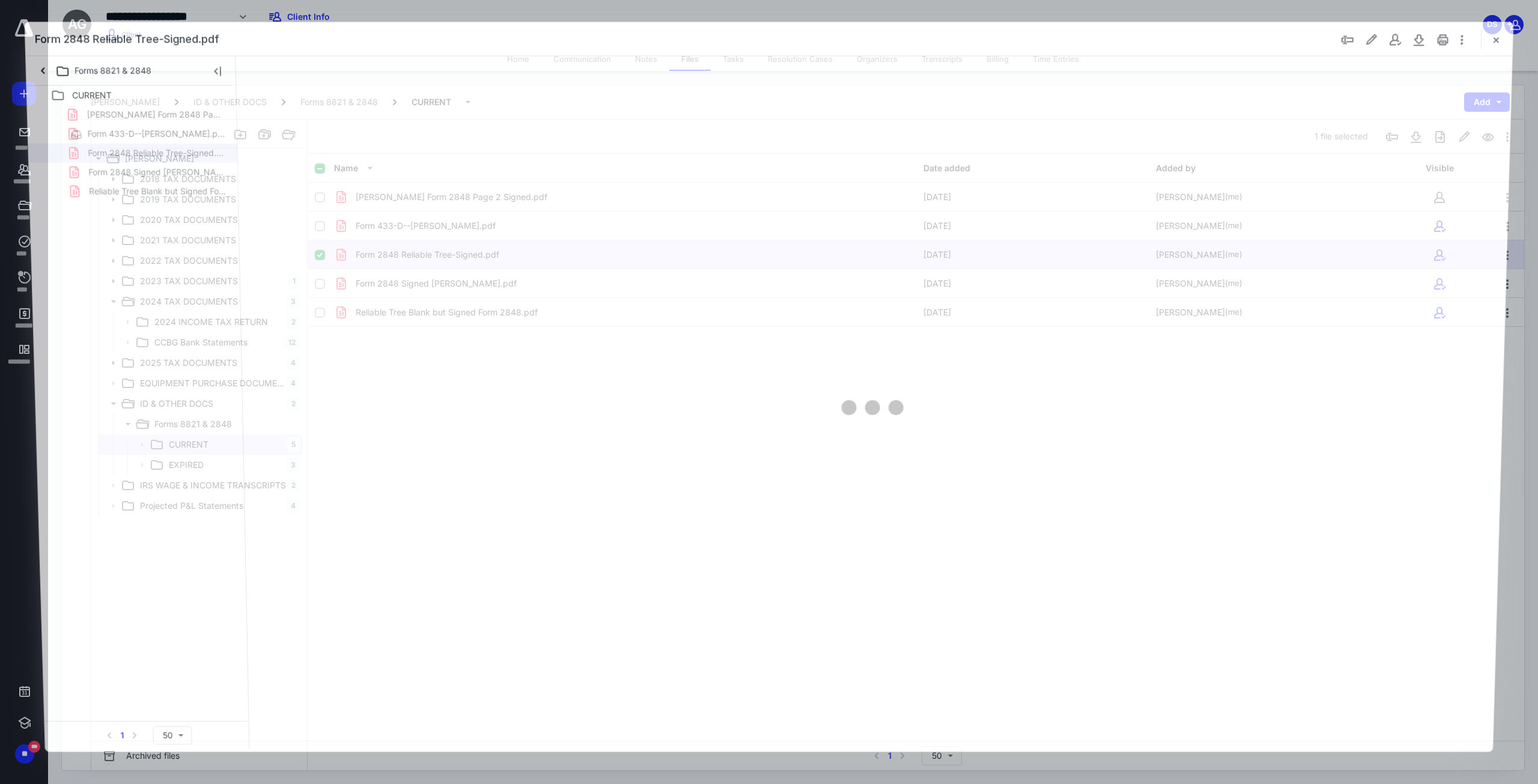 scroll, scrollTop: 0, scrollLeft: 0, axis: both 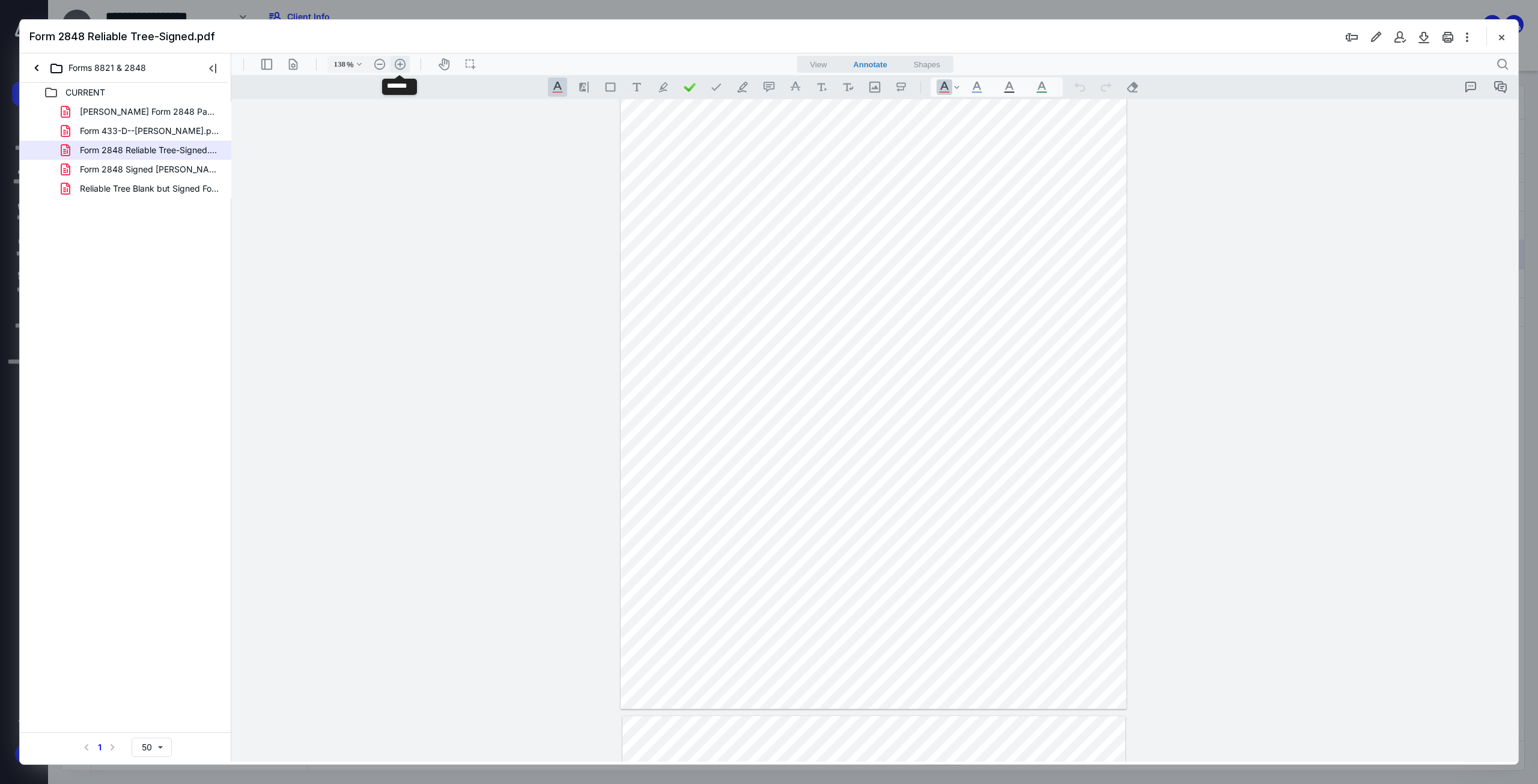 click on ".cls-1{fill:#abb0c4;} icon - header - zoom - in - line" at bounding box center (400, 64) 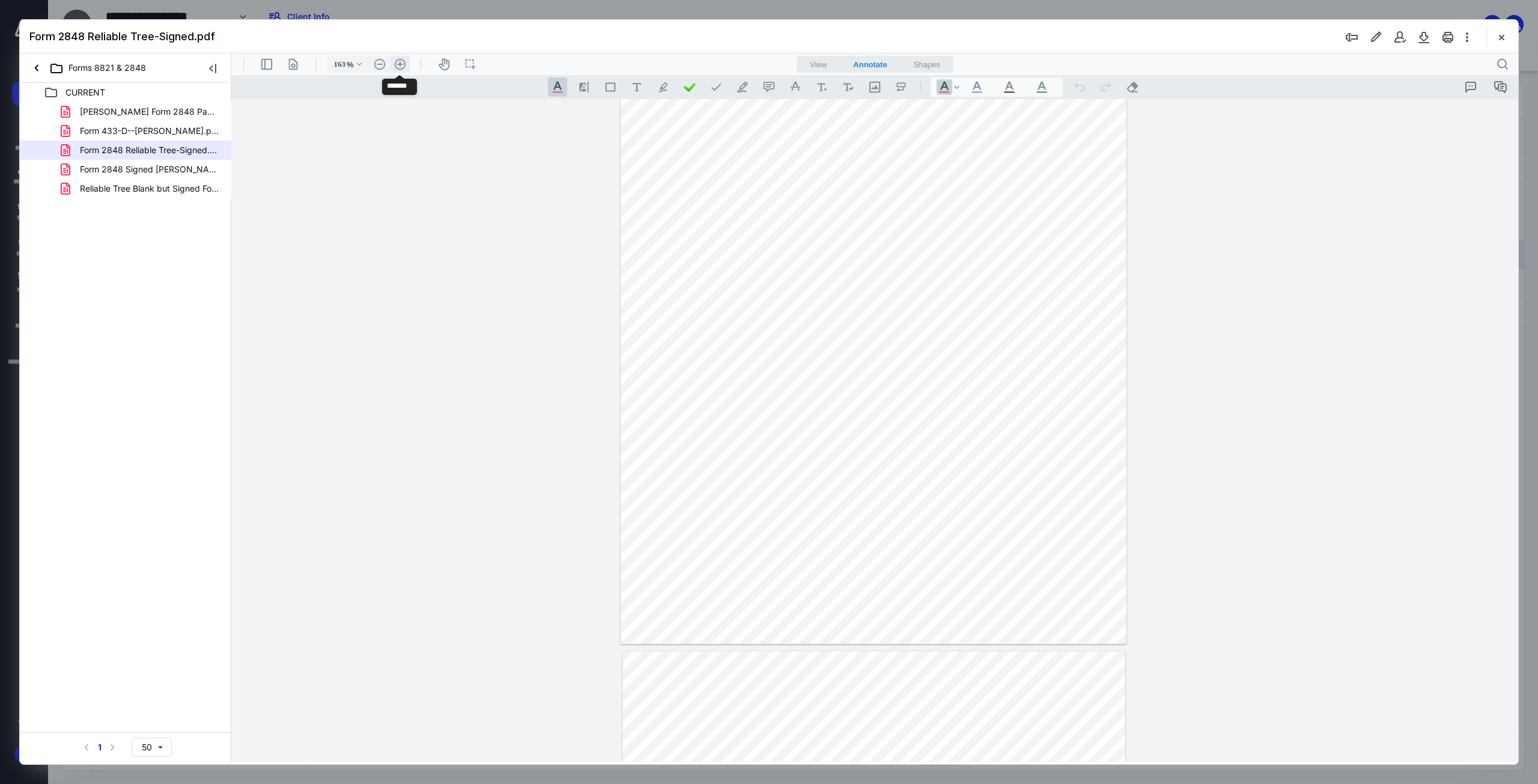 click on ".cls-1{fill:#abb0c4;} icon - header - zoom - in - line" at bounding box center (400, 64) 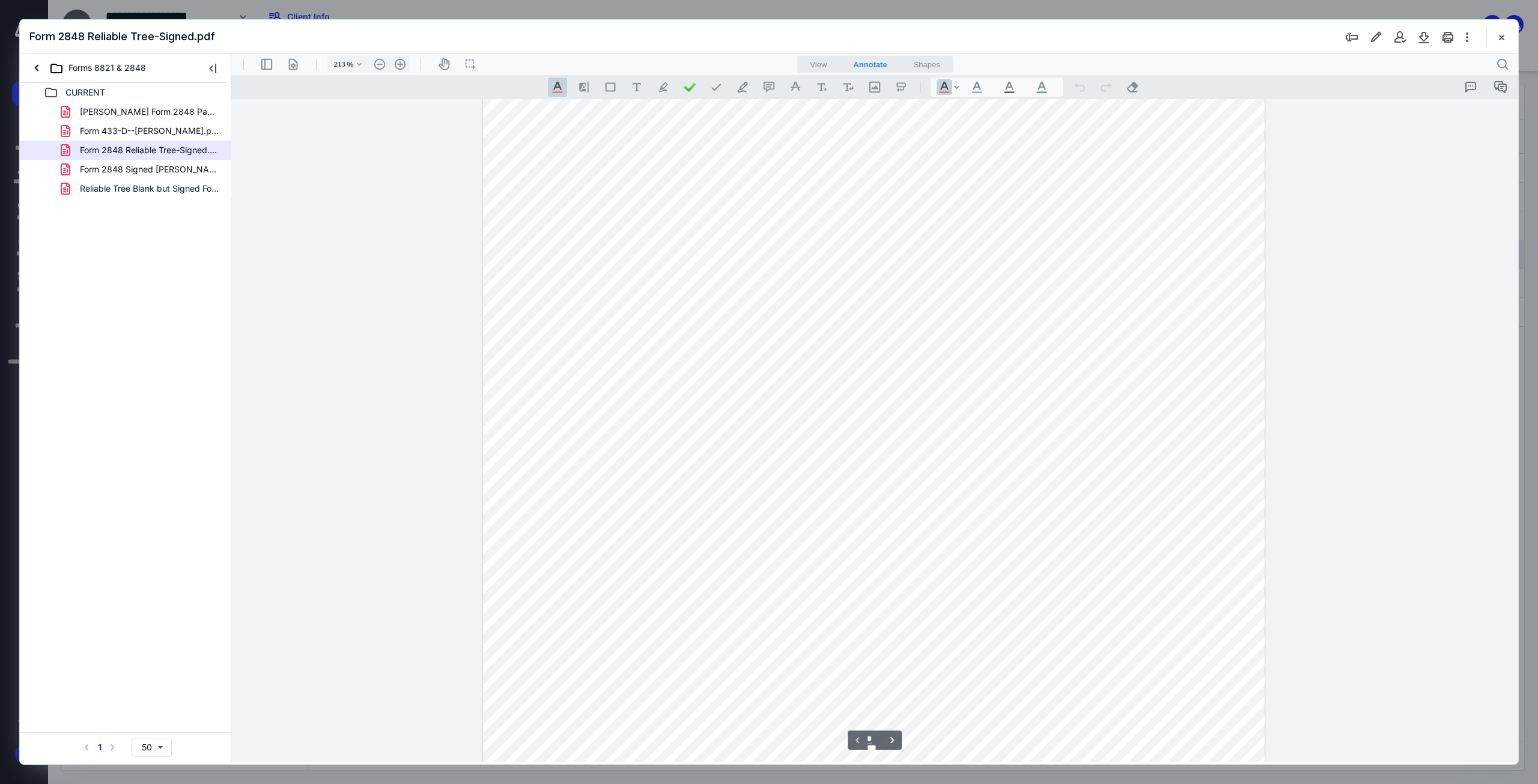 scroll, scrollTop: 124, scrollLeft: 0, axis: vertical 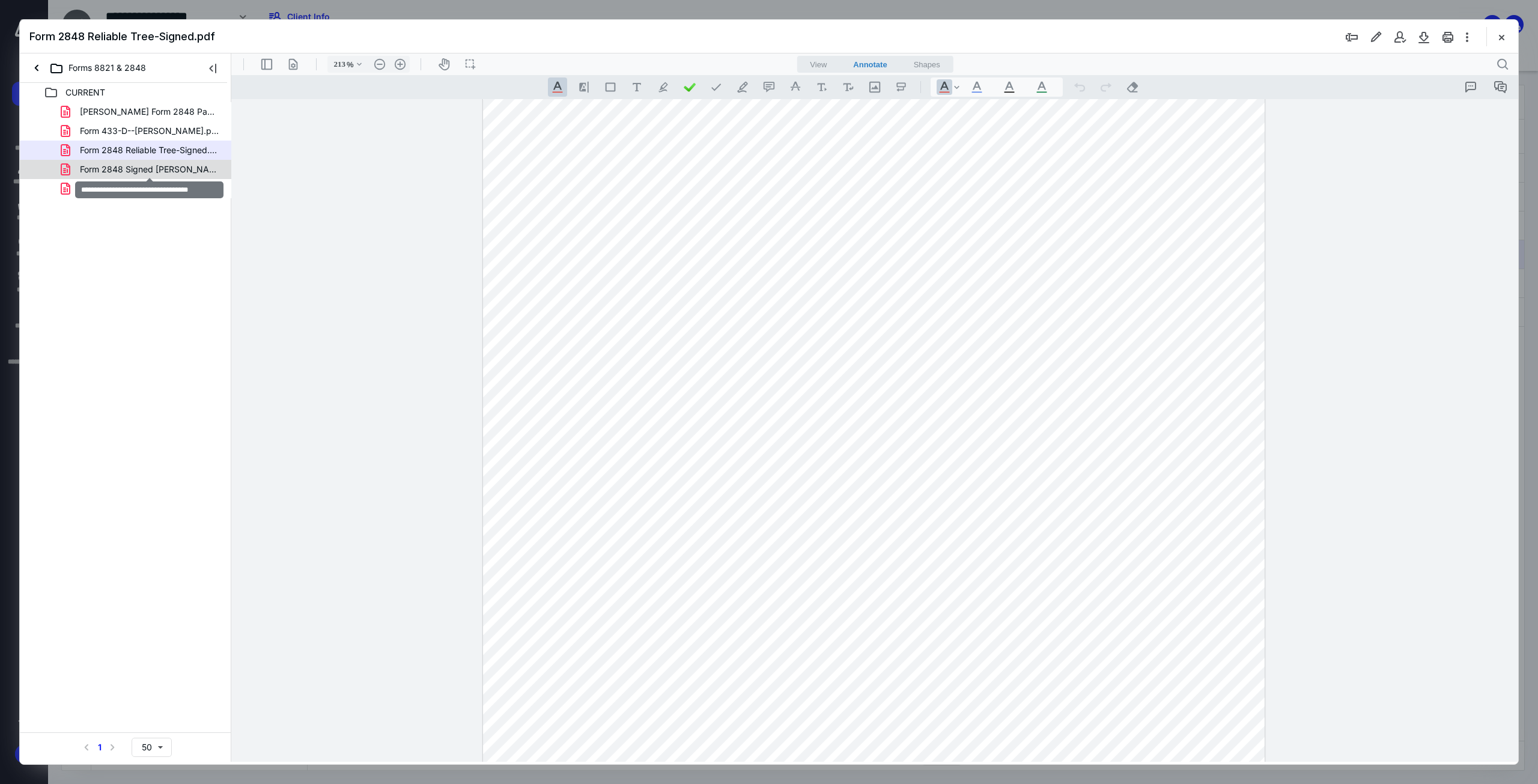 click on "Form 2848 Signed [PERSON_NAME].pdf" at bounding box center [150, 169] 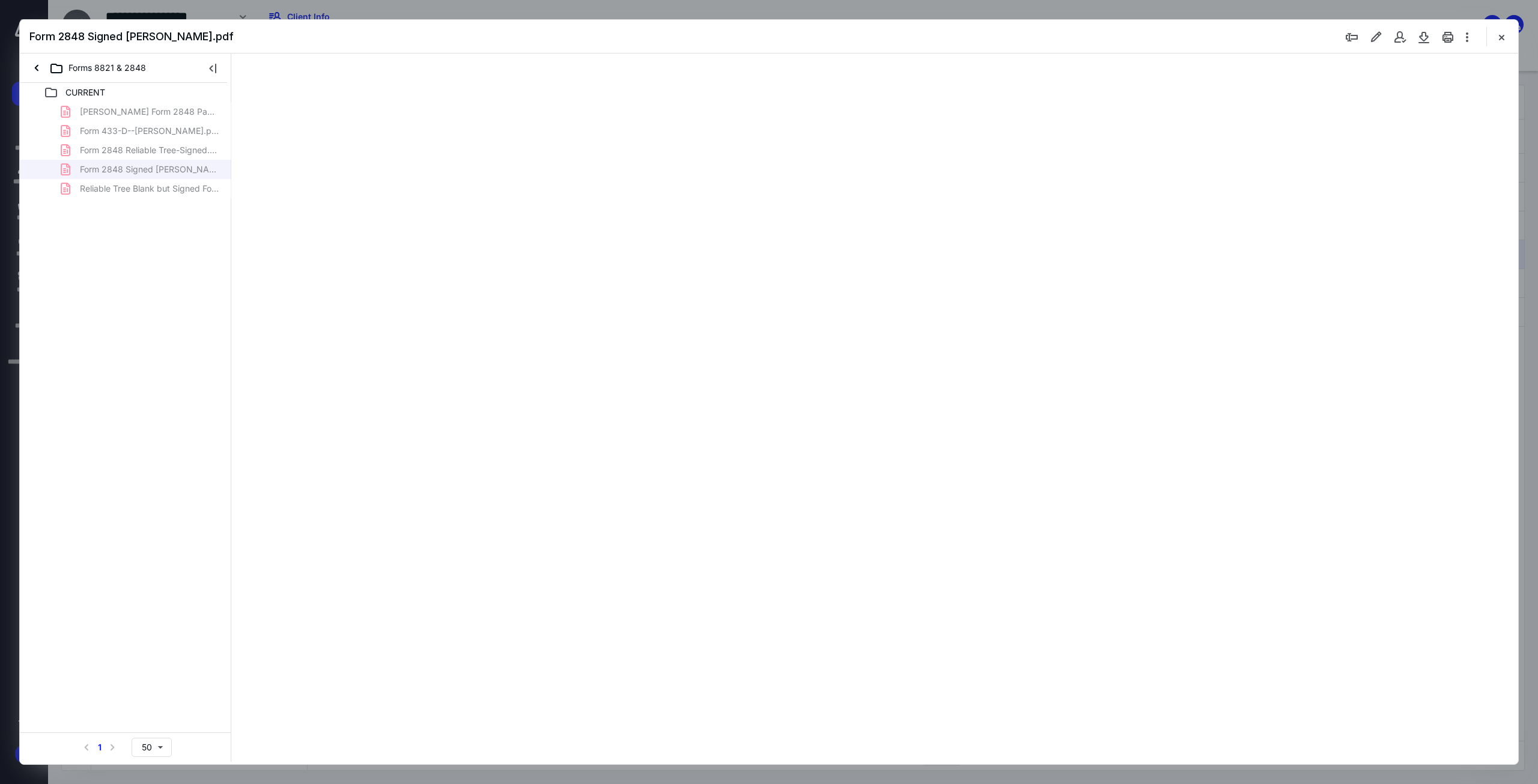 type on "142" 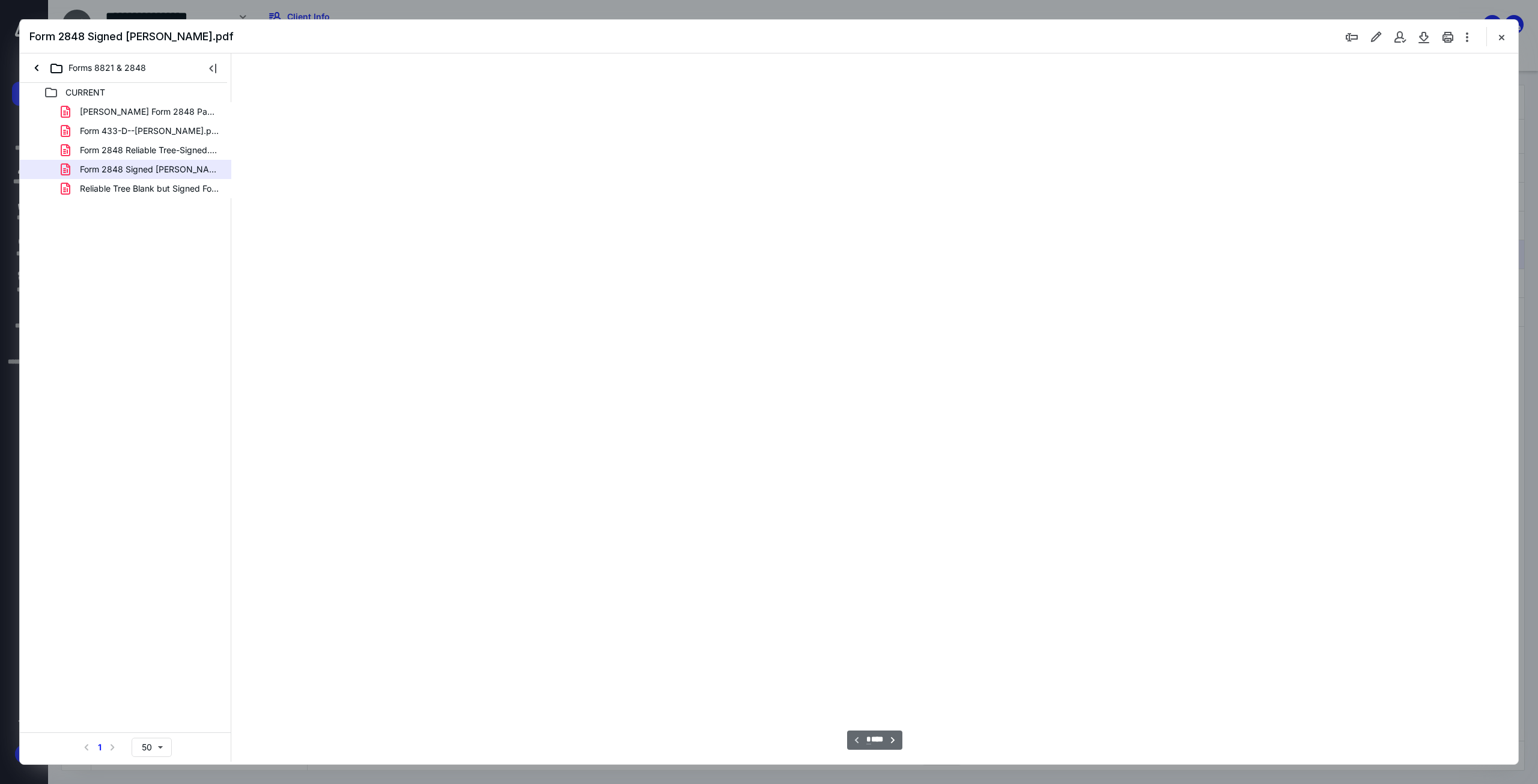 scroll, scrollTop: 0, scrollLeft: 0, axis: both 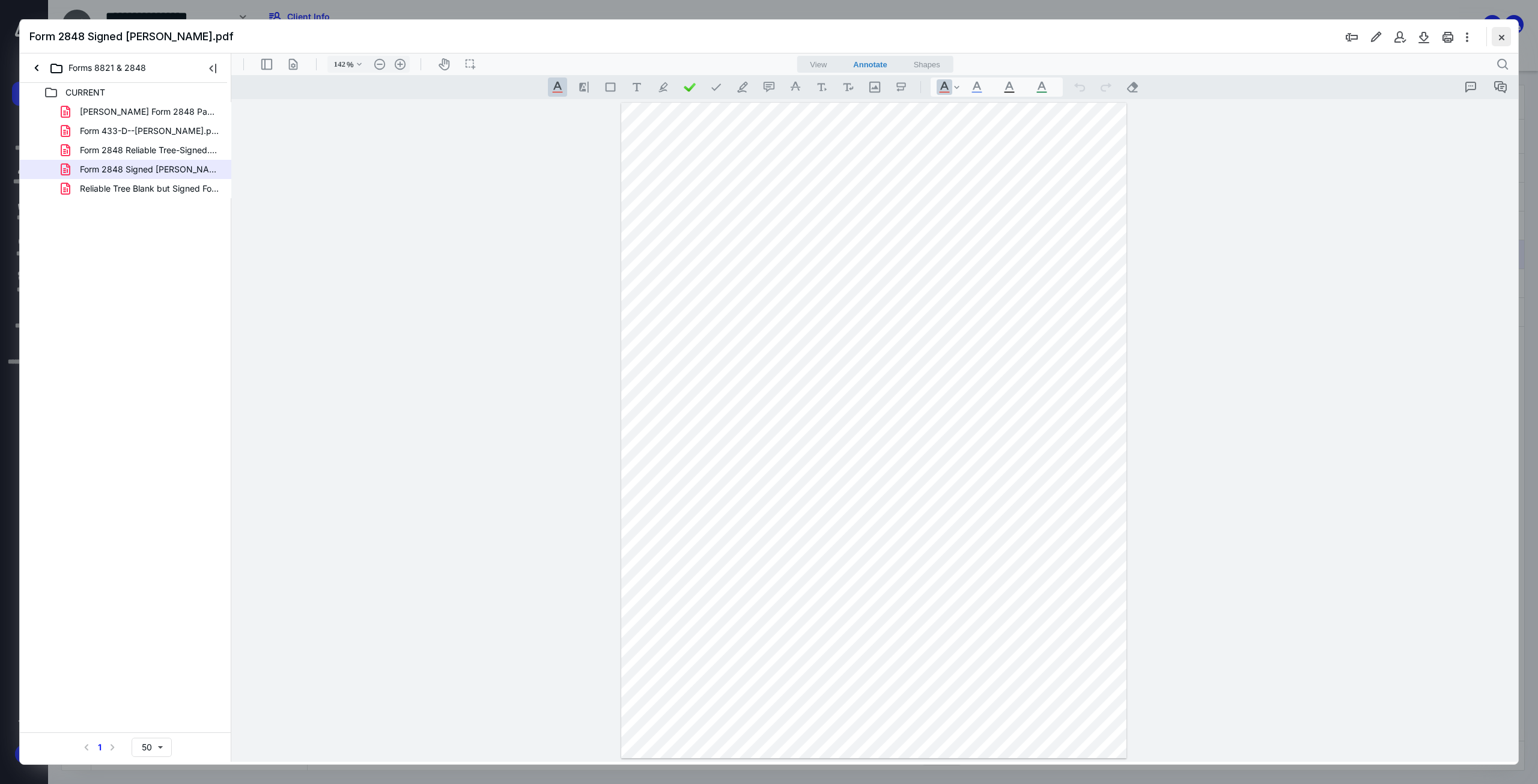click at bounding box center [1501, 37] 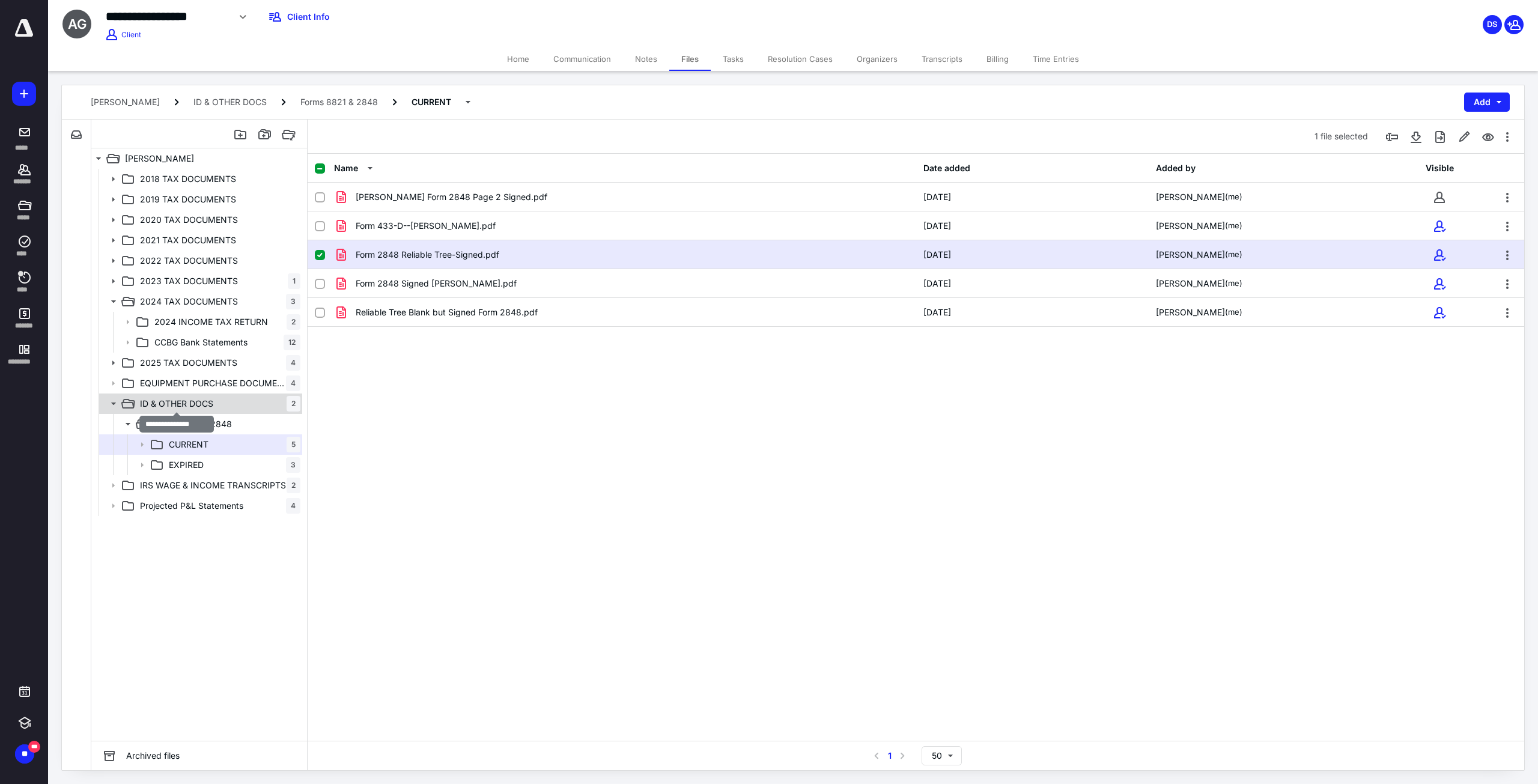 click on "ID & OTHER DOCS" at bounding box center (177, 404) 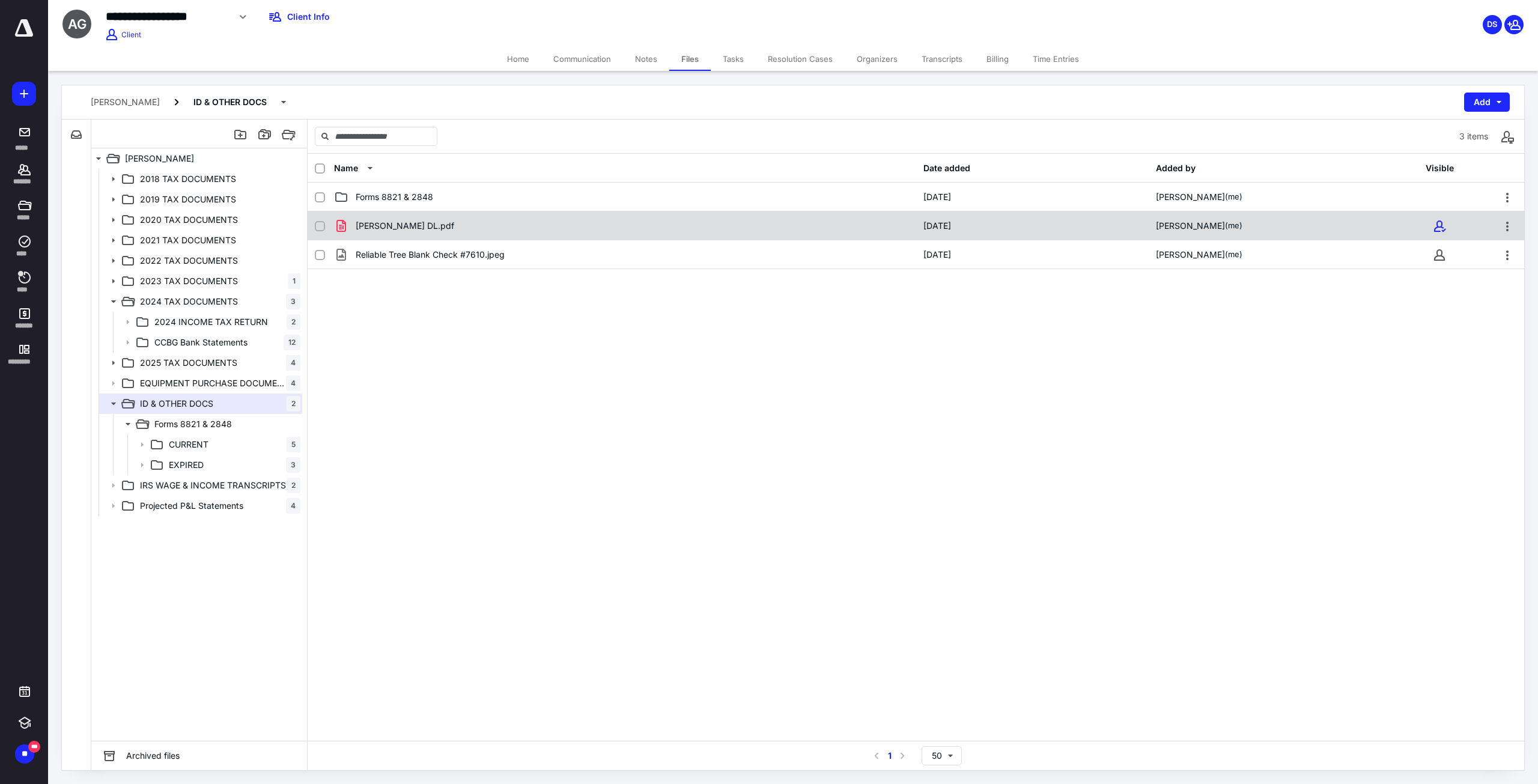 click on "[PERSON_NAME] DL.pdf" at bounding box center (625, 226) 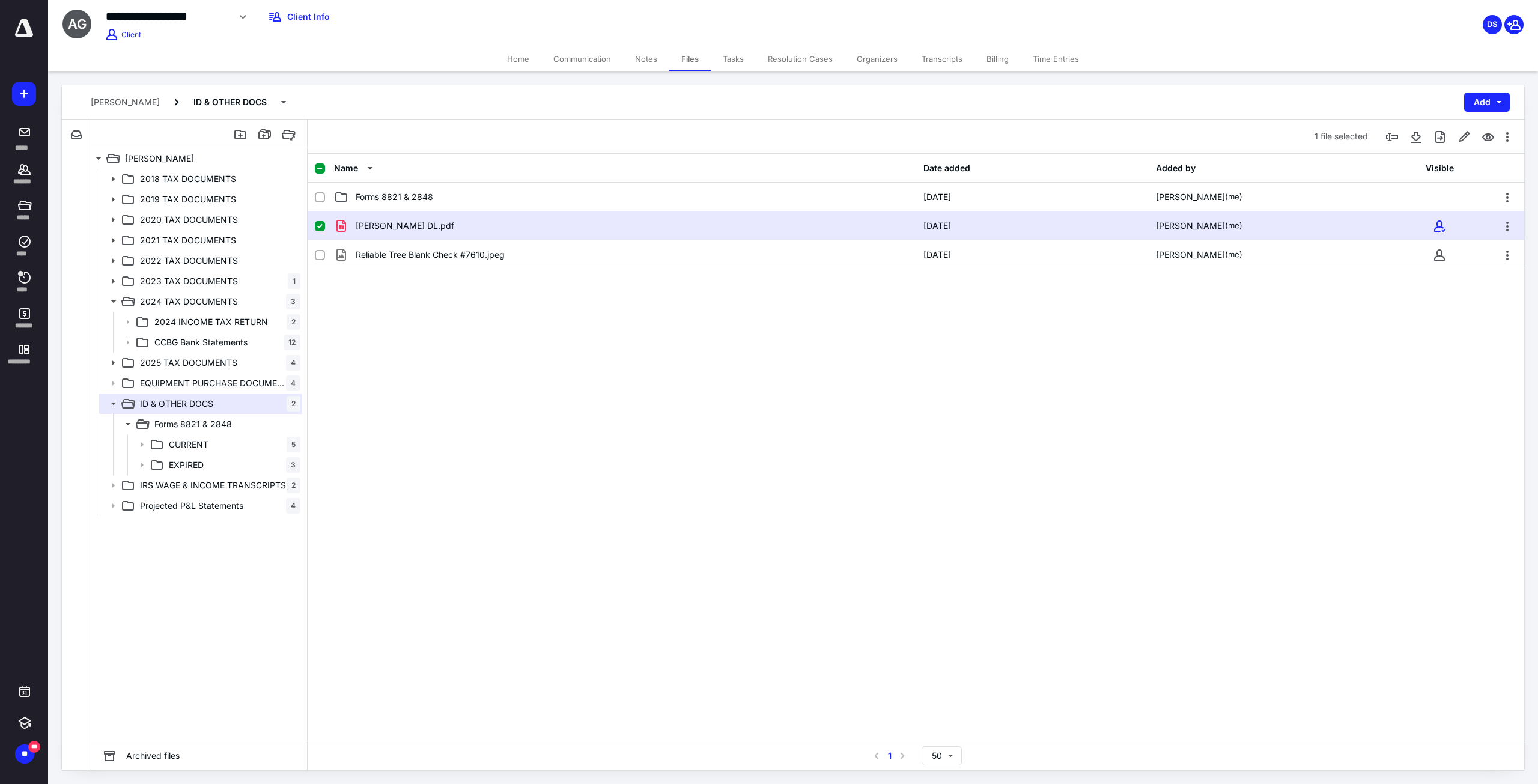 click on "[PERSON_NAME] DL.pdf" at bounding box center (625, 226) 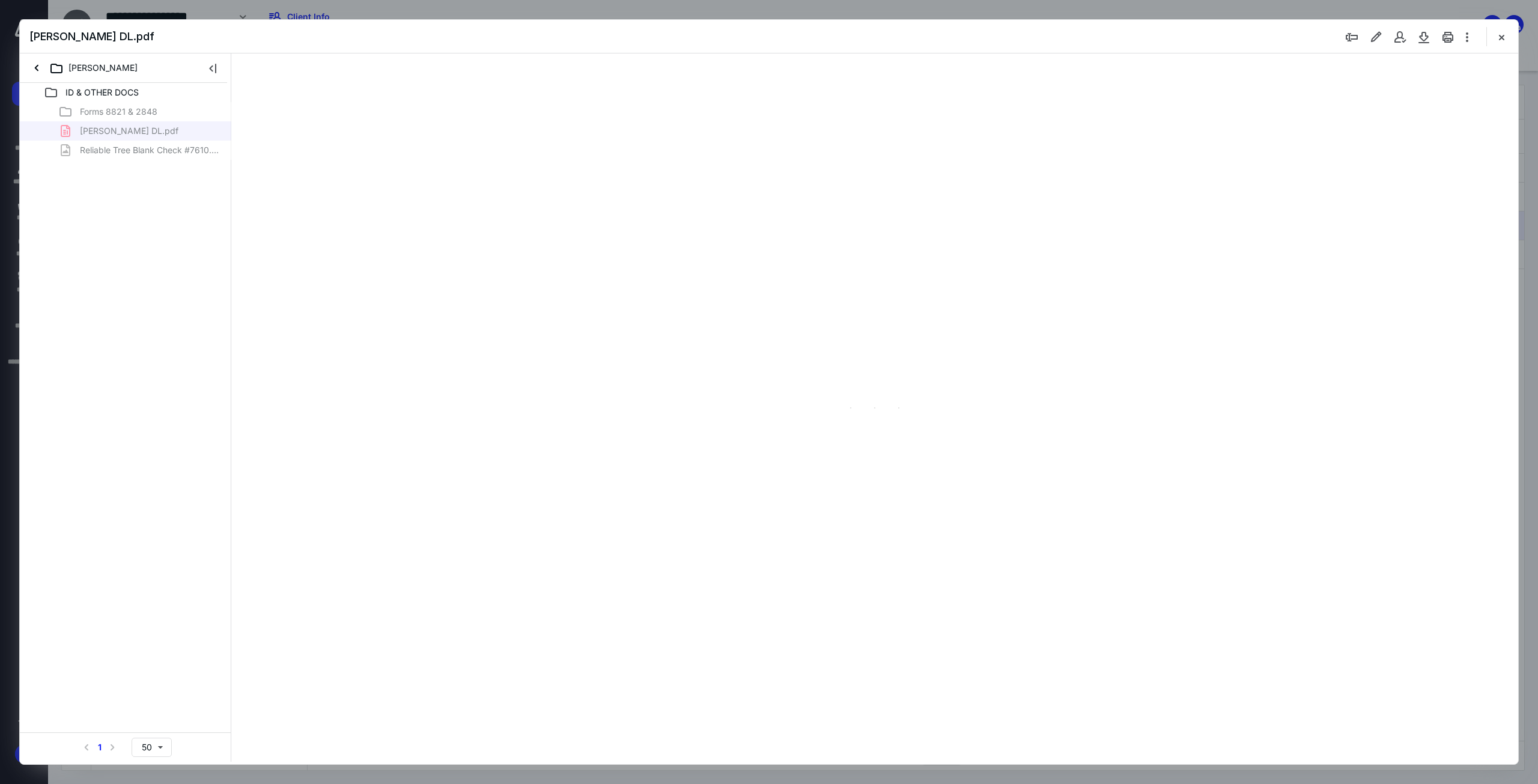 scroll, scrollTop: 0, scrollLeft: 0, axis: both 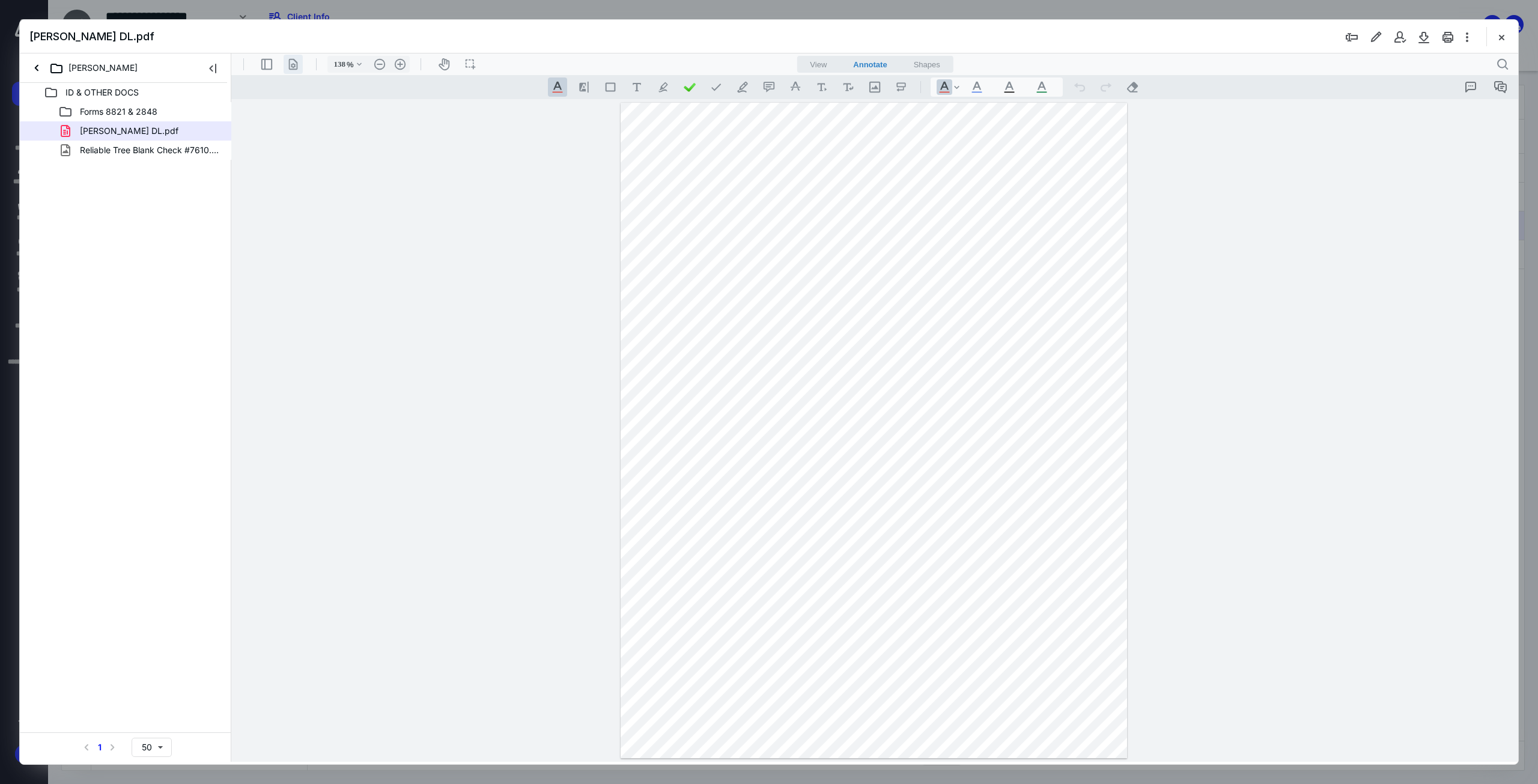 click on ".cls-1{fill:#abb0c4;} icon - header - page manipulation - line" at bounding box center [293, 64] 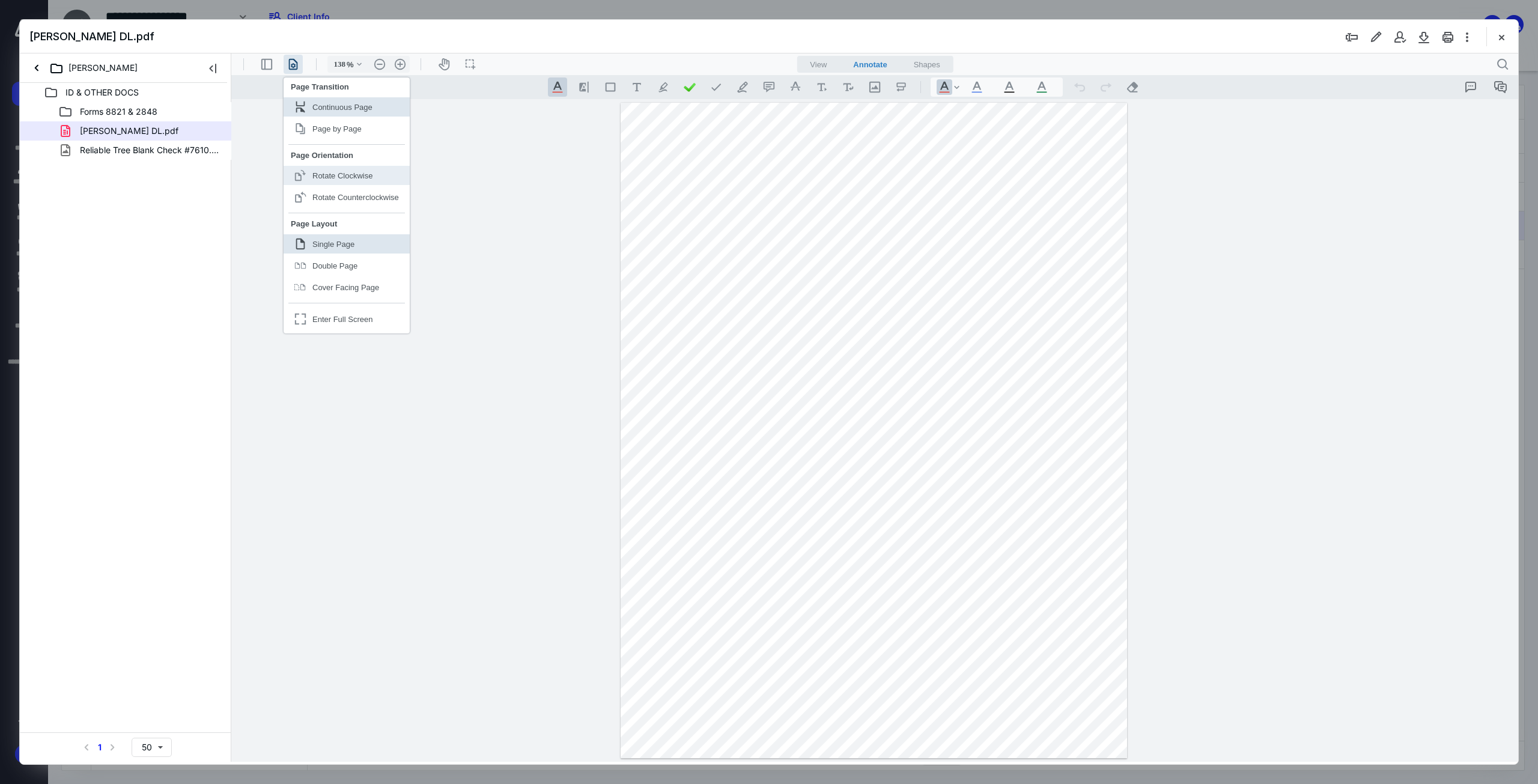 click on "Rotate Clockwise" at bounding box center (342, 175) 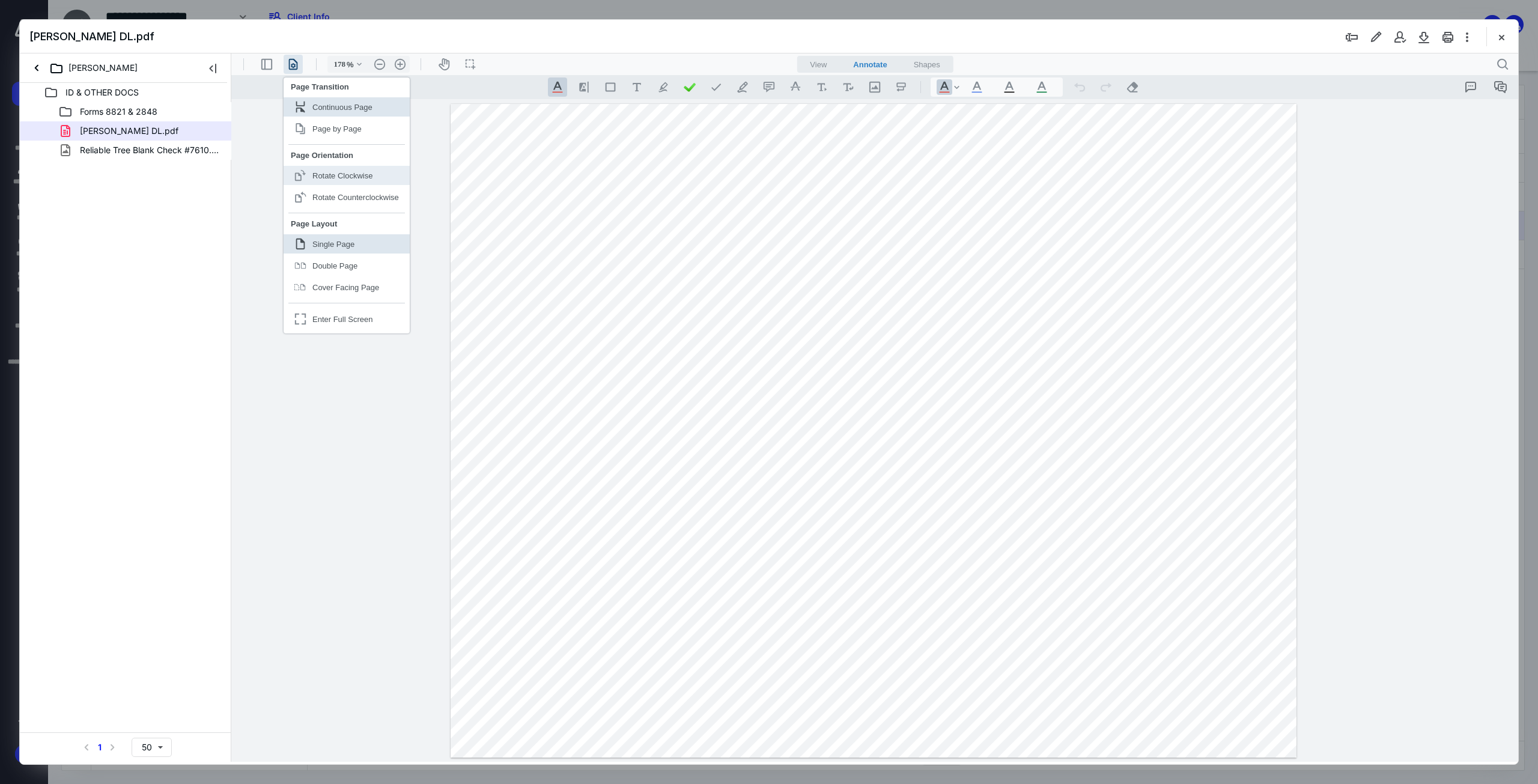 click on "Rotate Clockwise" at bounding box center (342, 175) 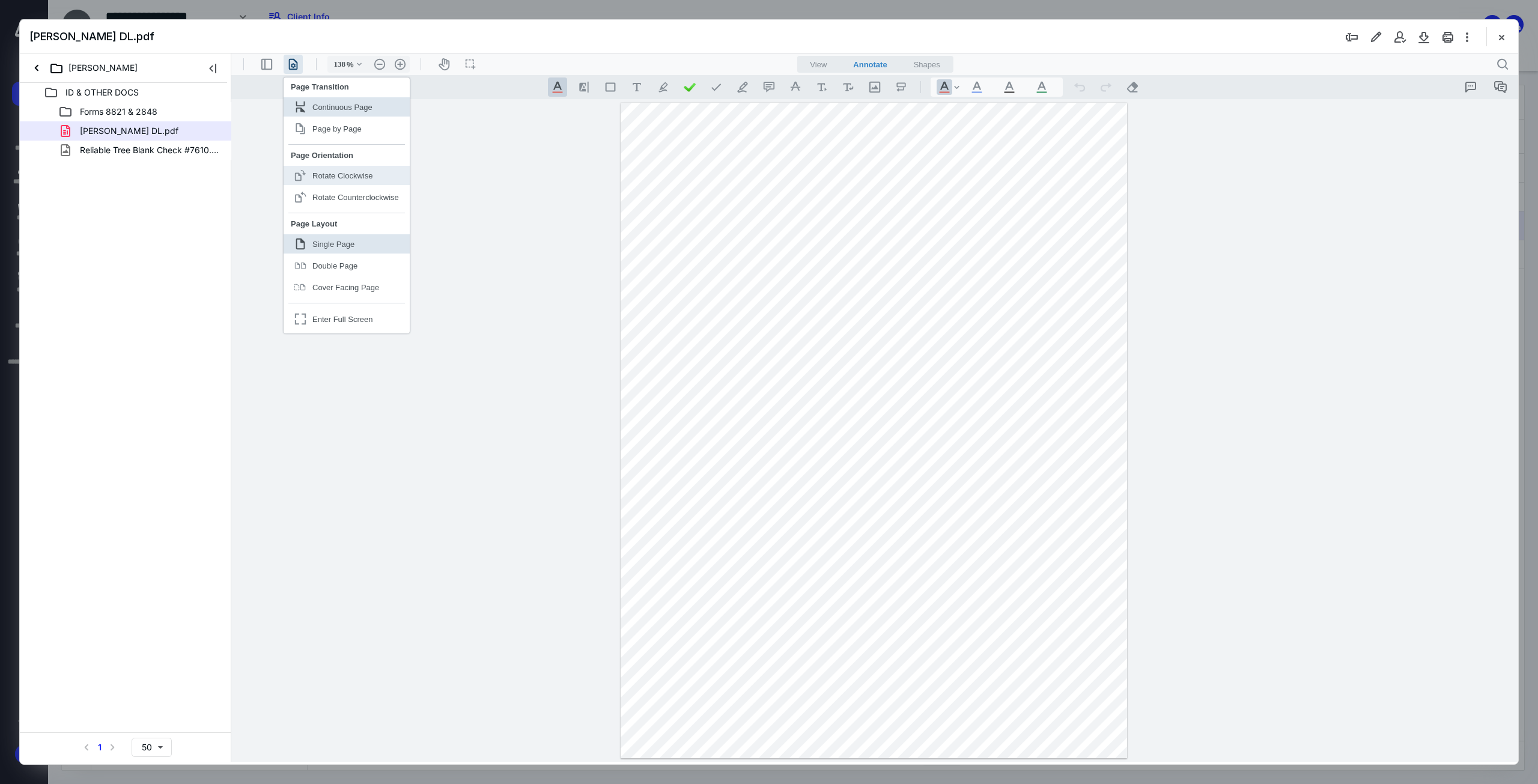 click on "Rotate Clockwise" at bounding box center [342, 175] 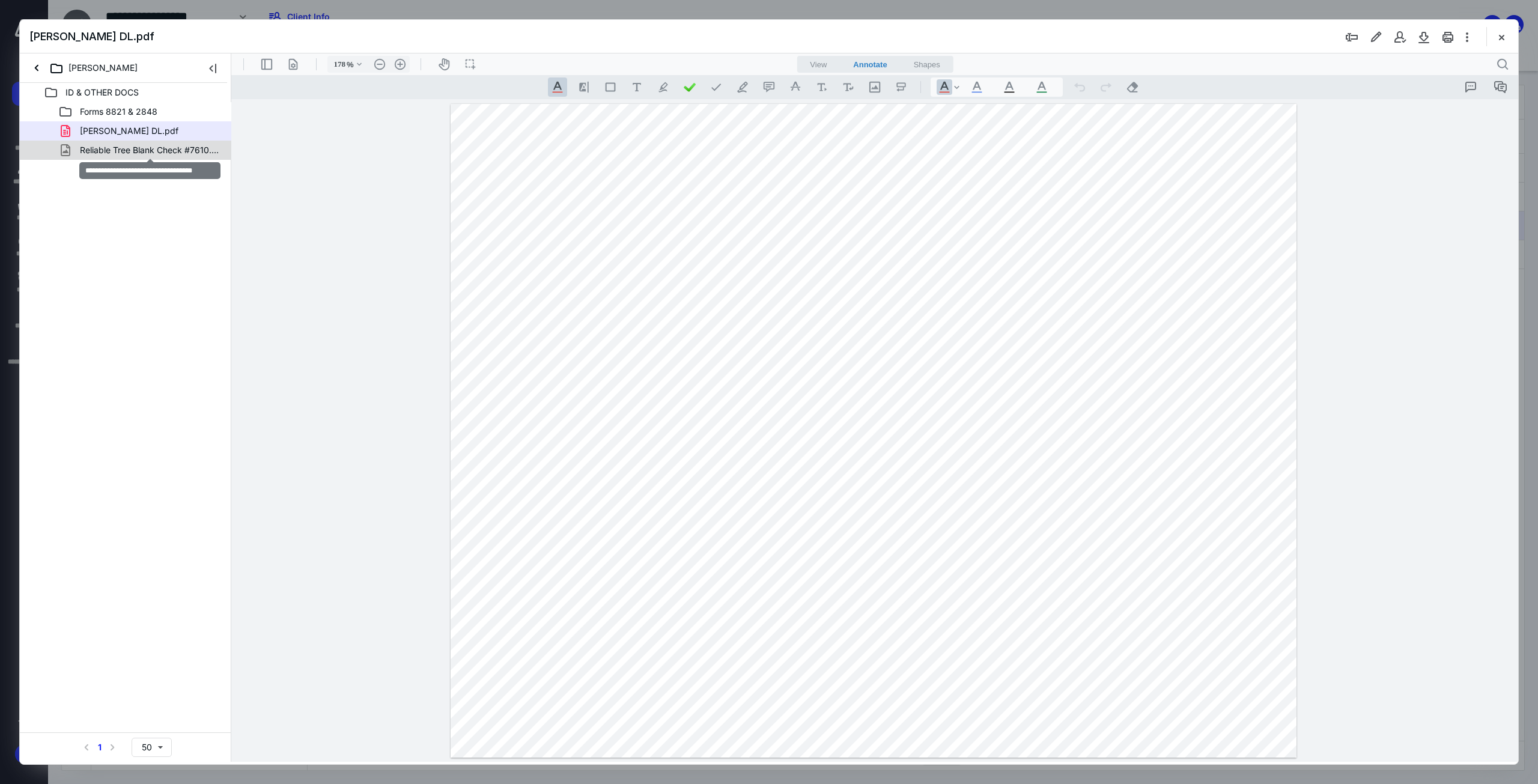 click on "Reliable Tree Blank Check #7610.jpeg" at bounding box center [150, 150] 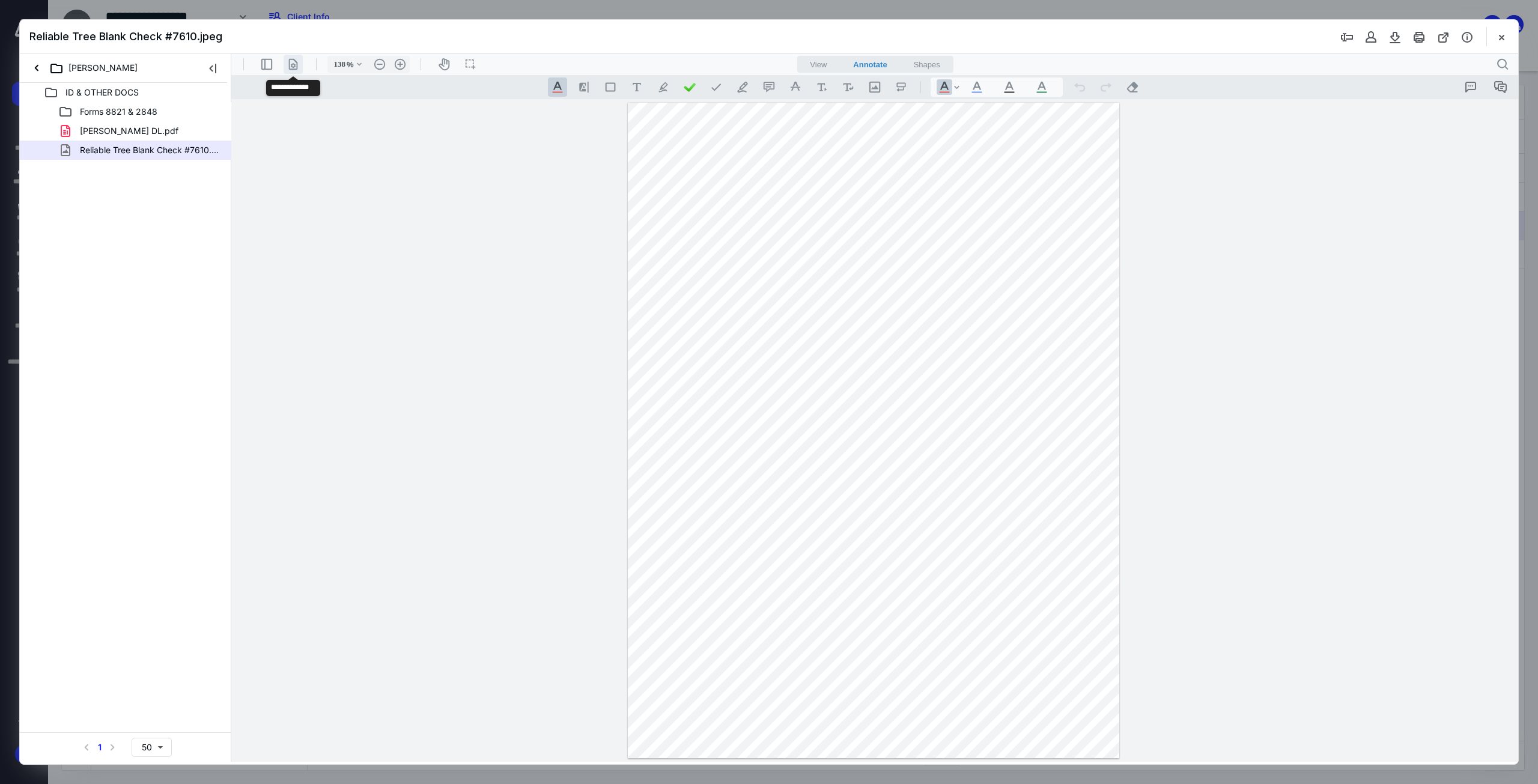 click on ".cls-1{fill:#abb0c4;} icon - header - page manipulation - line" at bounding box center (293, 64) 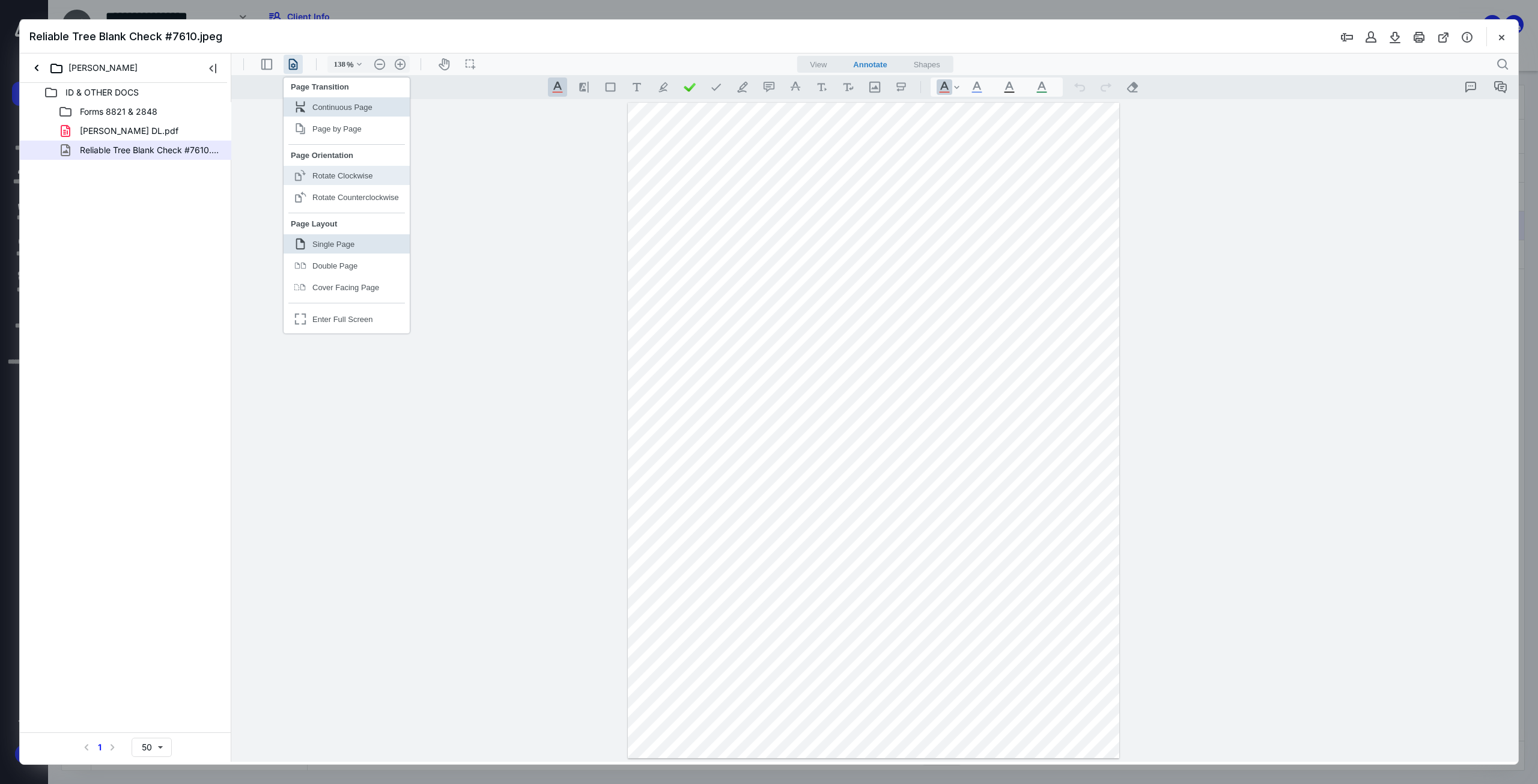 click on "Rotate Clockwise" at bounding box center (342, 175) 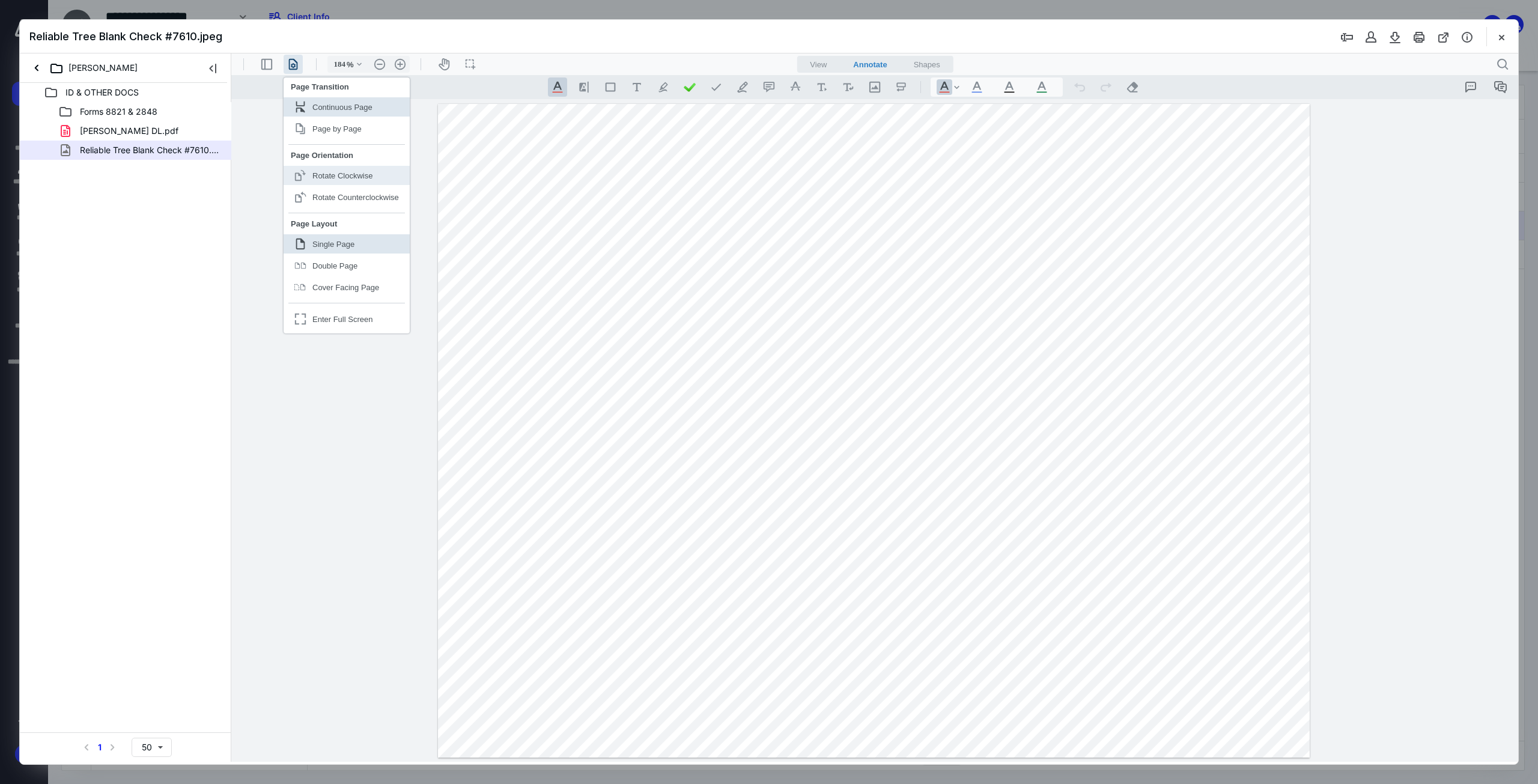 click on "Rotate Clockwise" at bounding box center (342, 175) 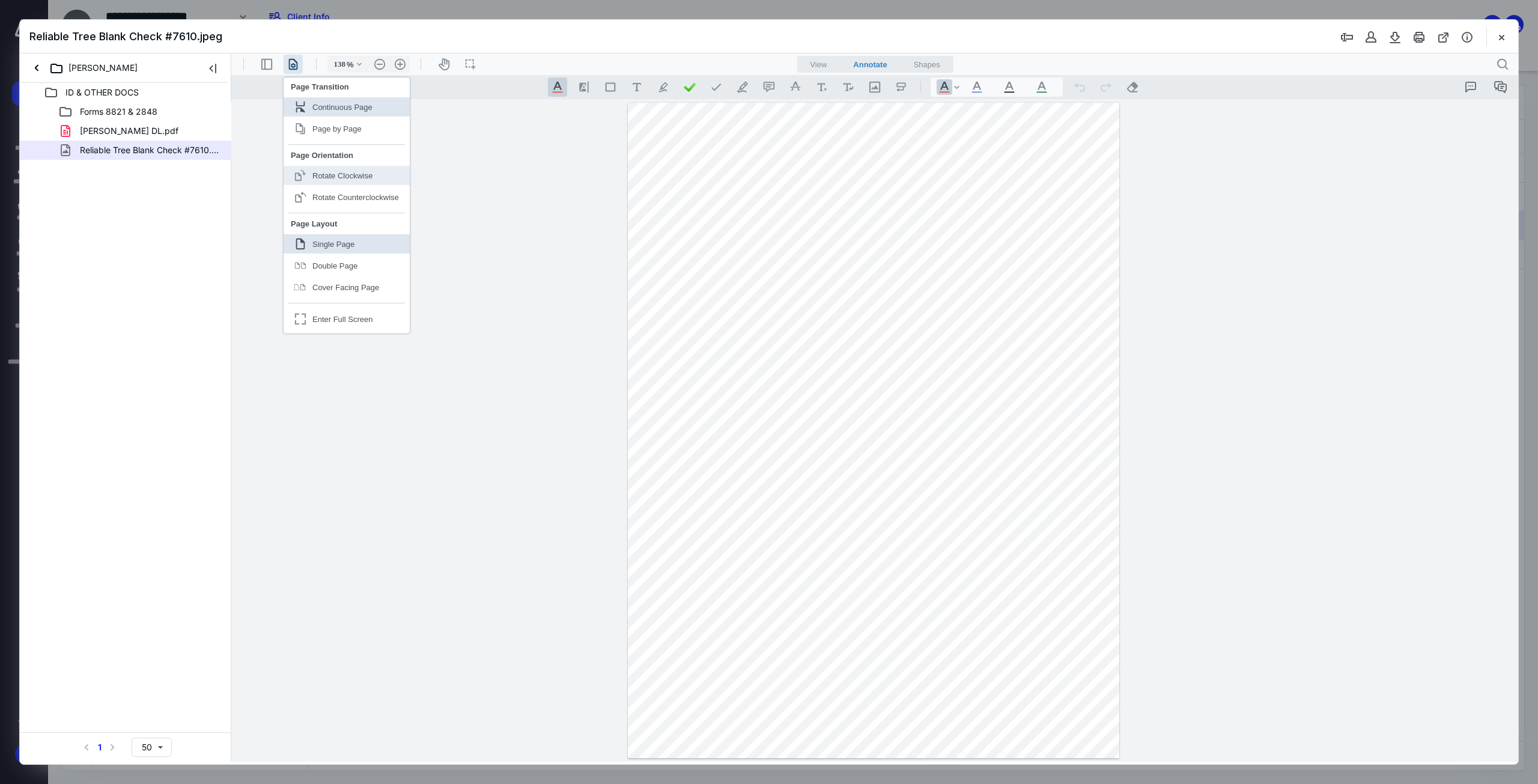 click on "Rotate Clockwise" at bounding box center [342, 175] 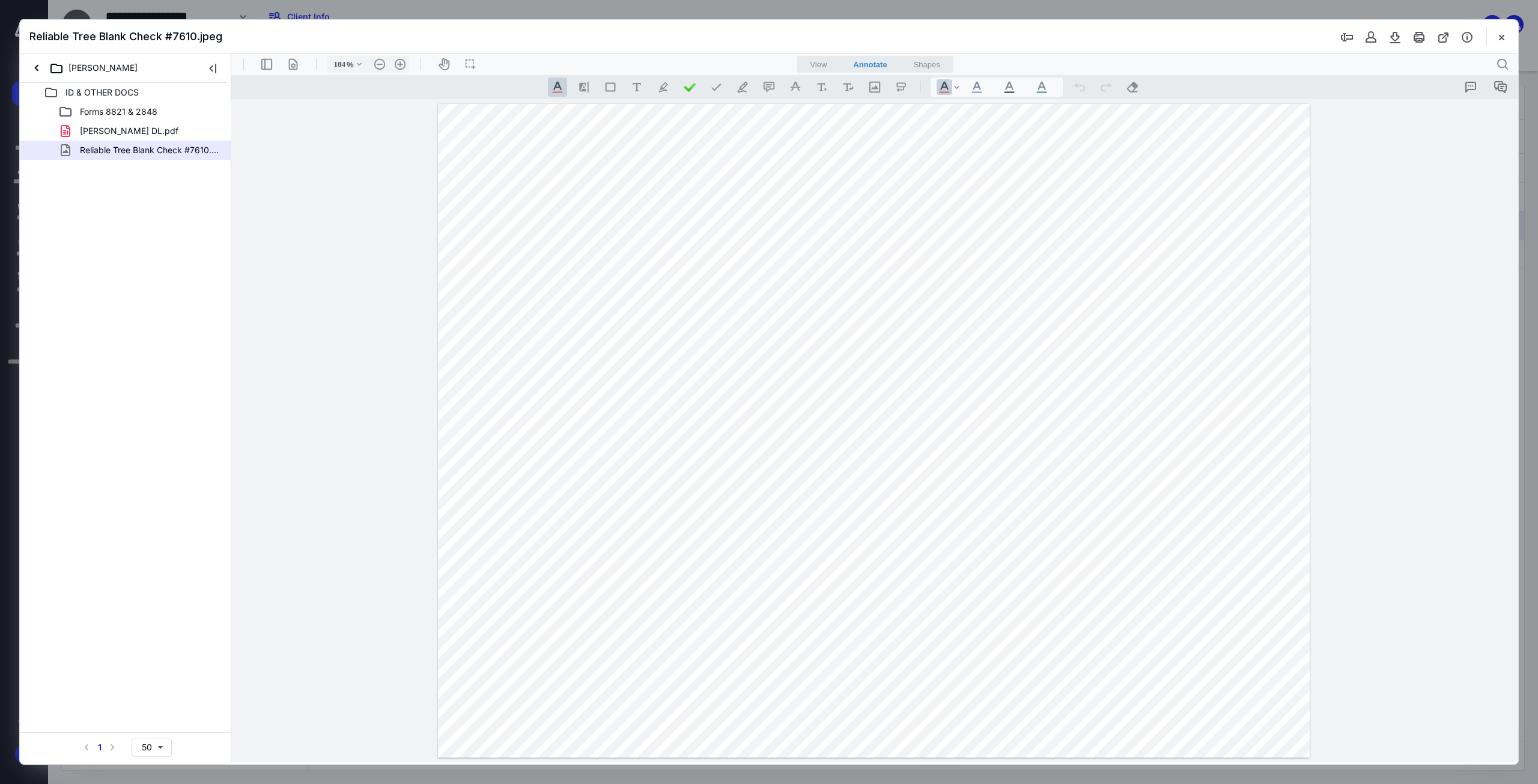click on "**********" at bounding box center [875, 430] 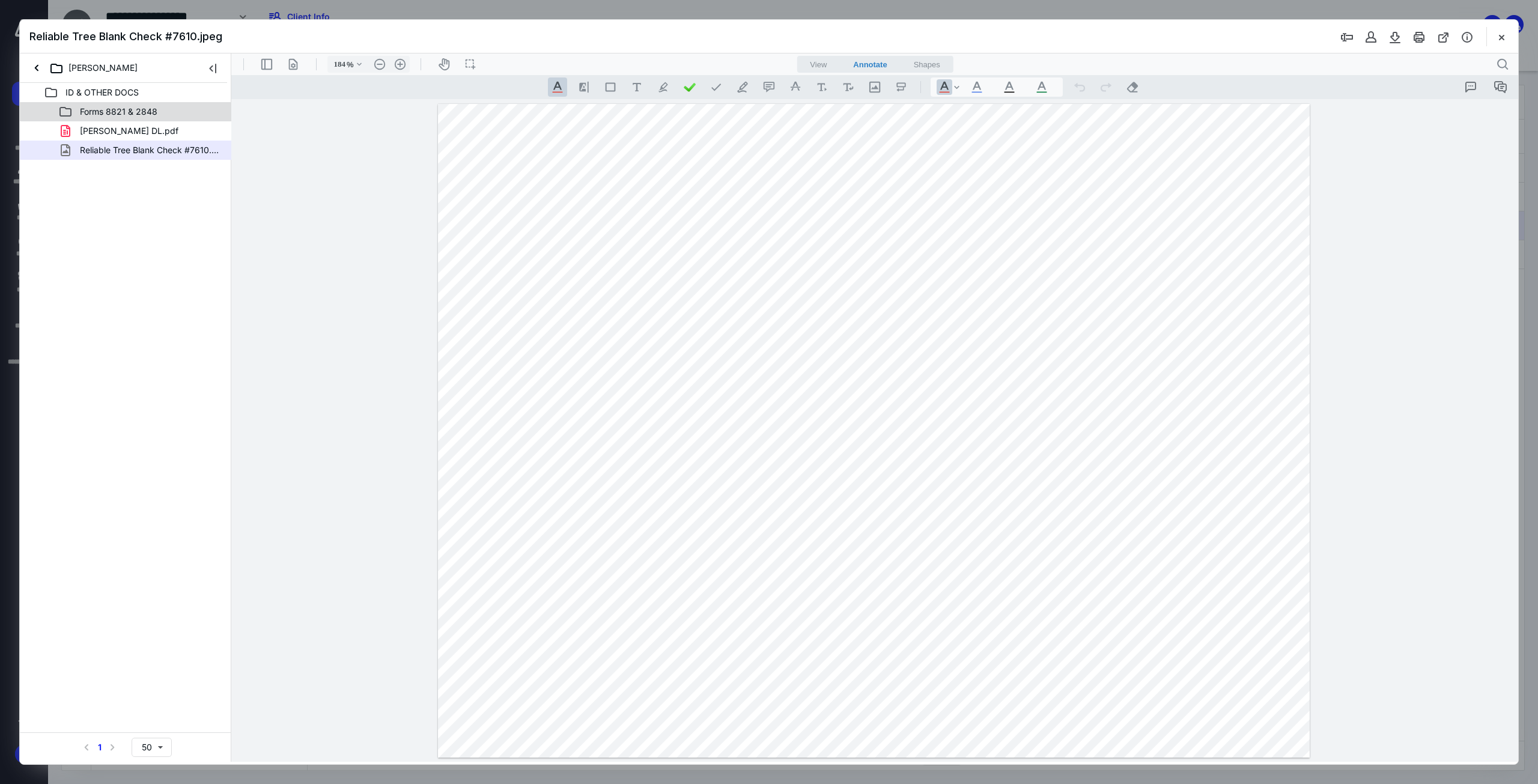 click on "Forms 8821 & 2848" at bounding box center (118, 112) 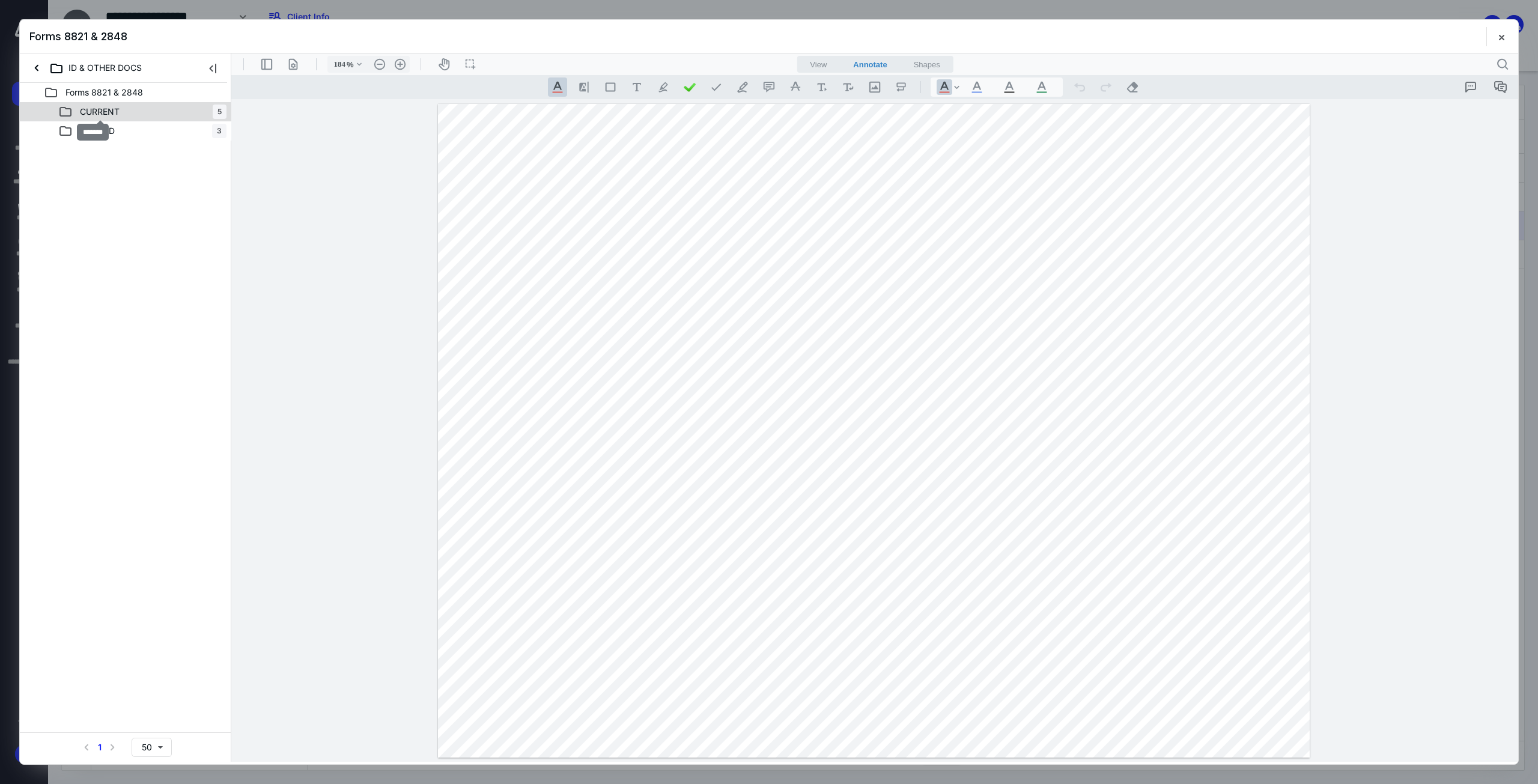 click on "CURRENT" at bounding box center [100, 112] 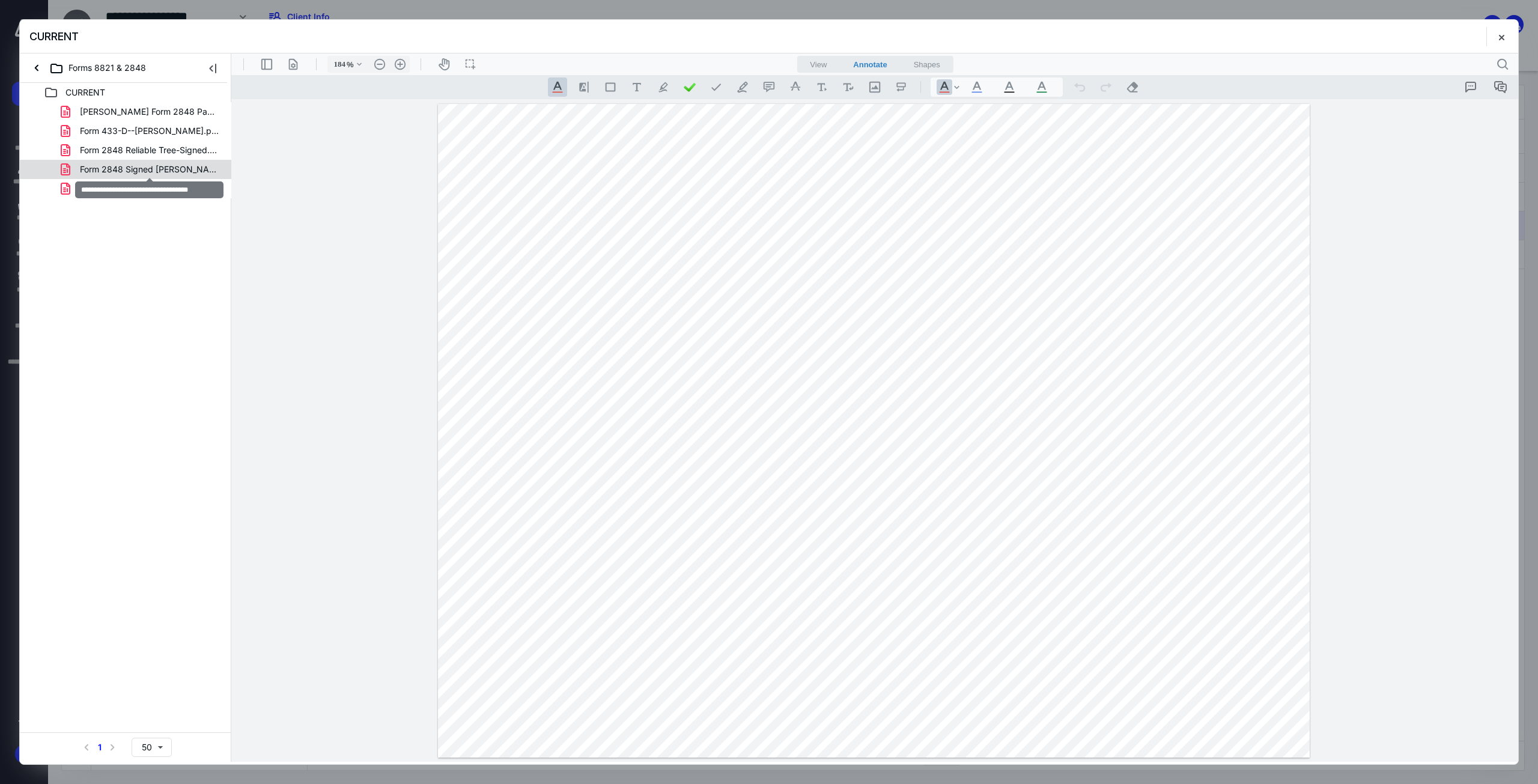 click on "Form 2848 Signed [PERSON_NAME].pdf" at bounding box center [150, 169] 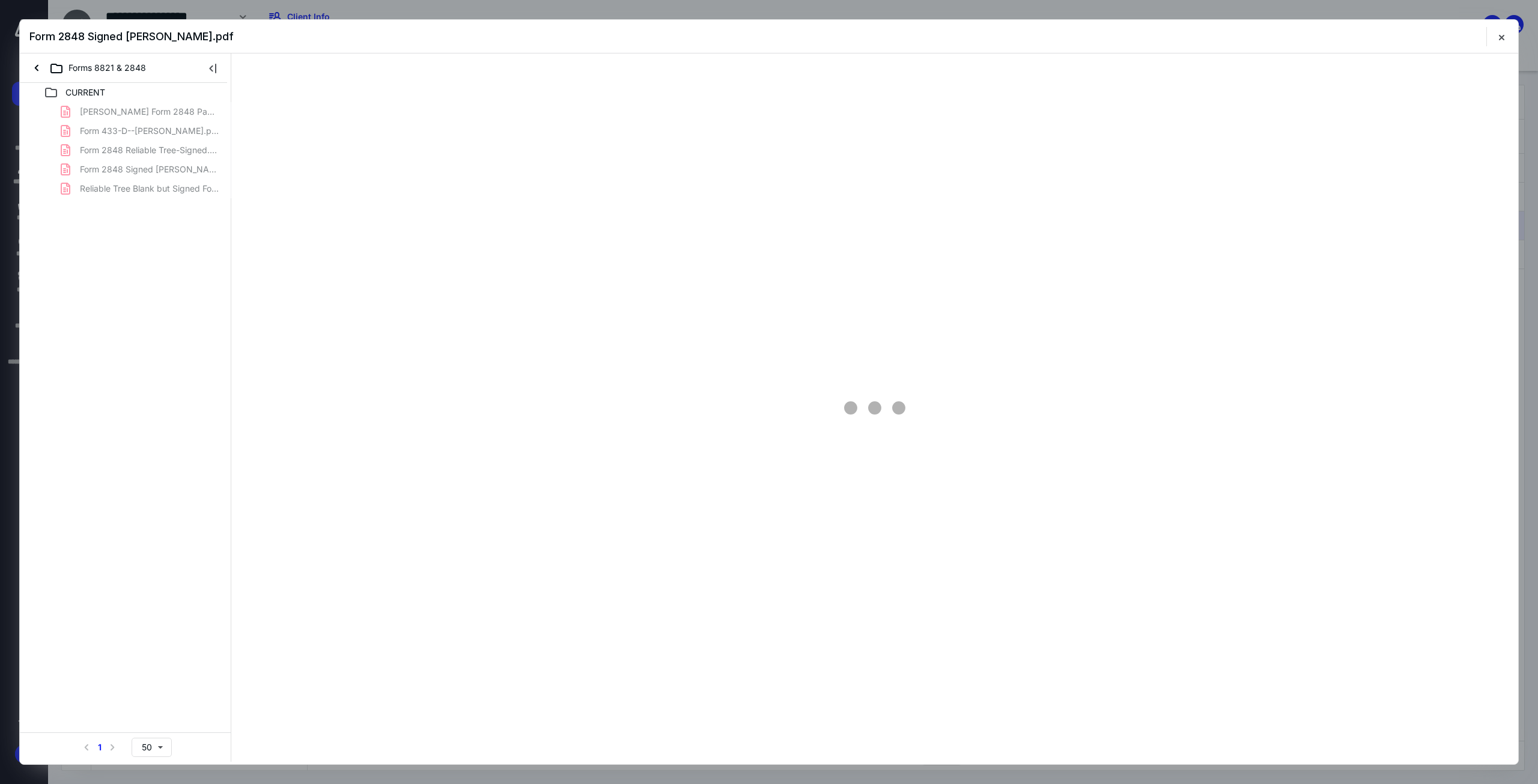 click on "[PERSON_NAME] Form 2848 Page 2 Signed.pdf Form 433-D--[PERSON_NAME].pdf Form 2848 Reliable Tree-Signed.pdf Form 2848 Signed [PERSON_NAME].pdf Reliable Tree Blank but Signed Form 2848.pdf" at bounding box center (126, 150) 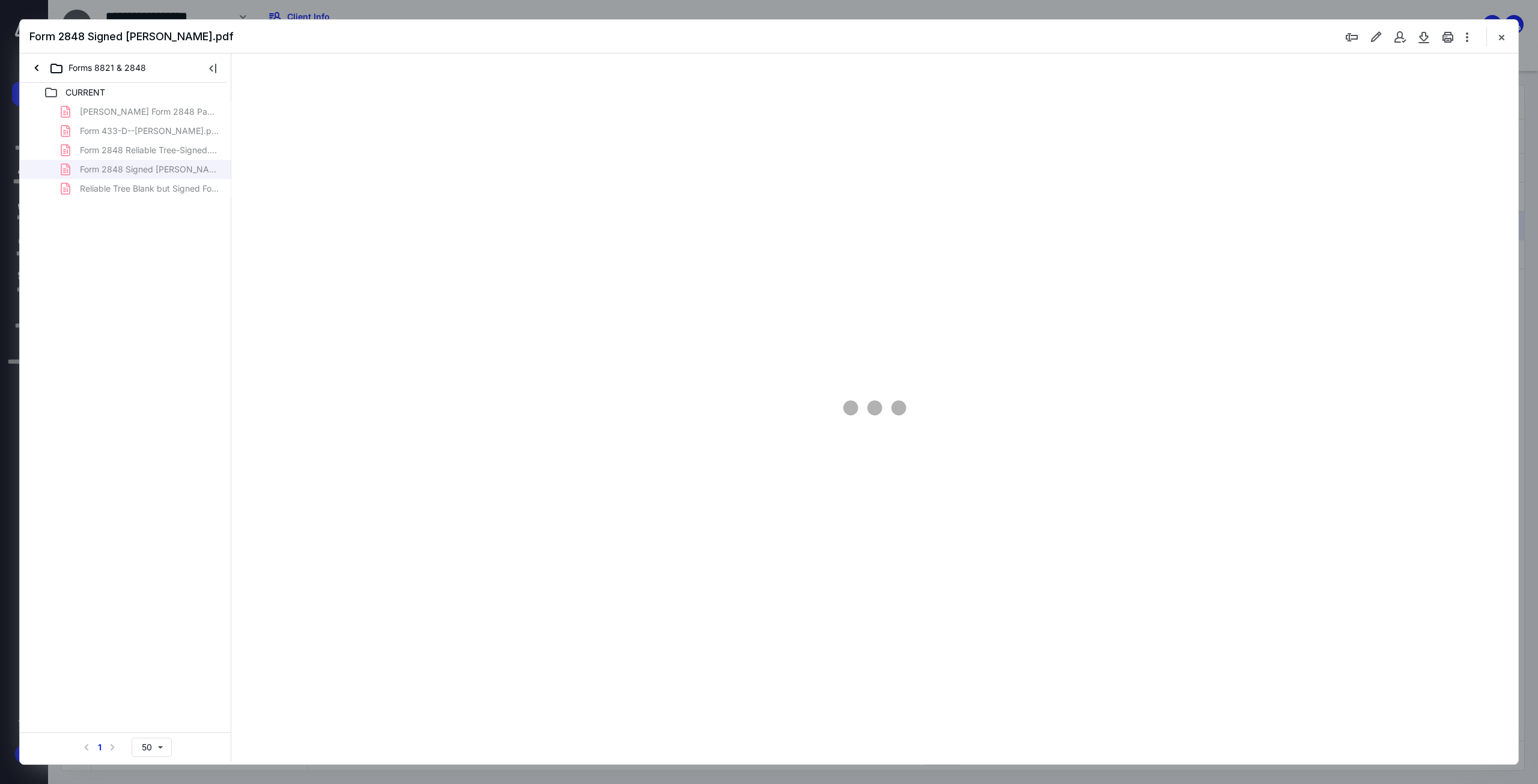 type on "142" 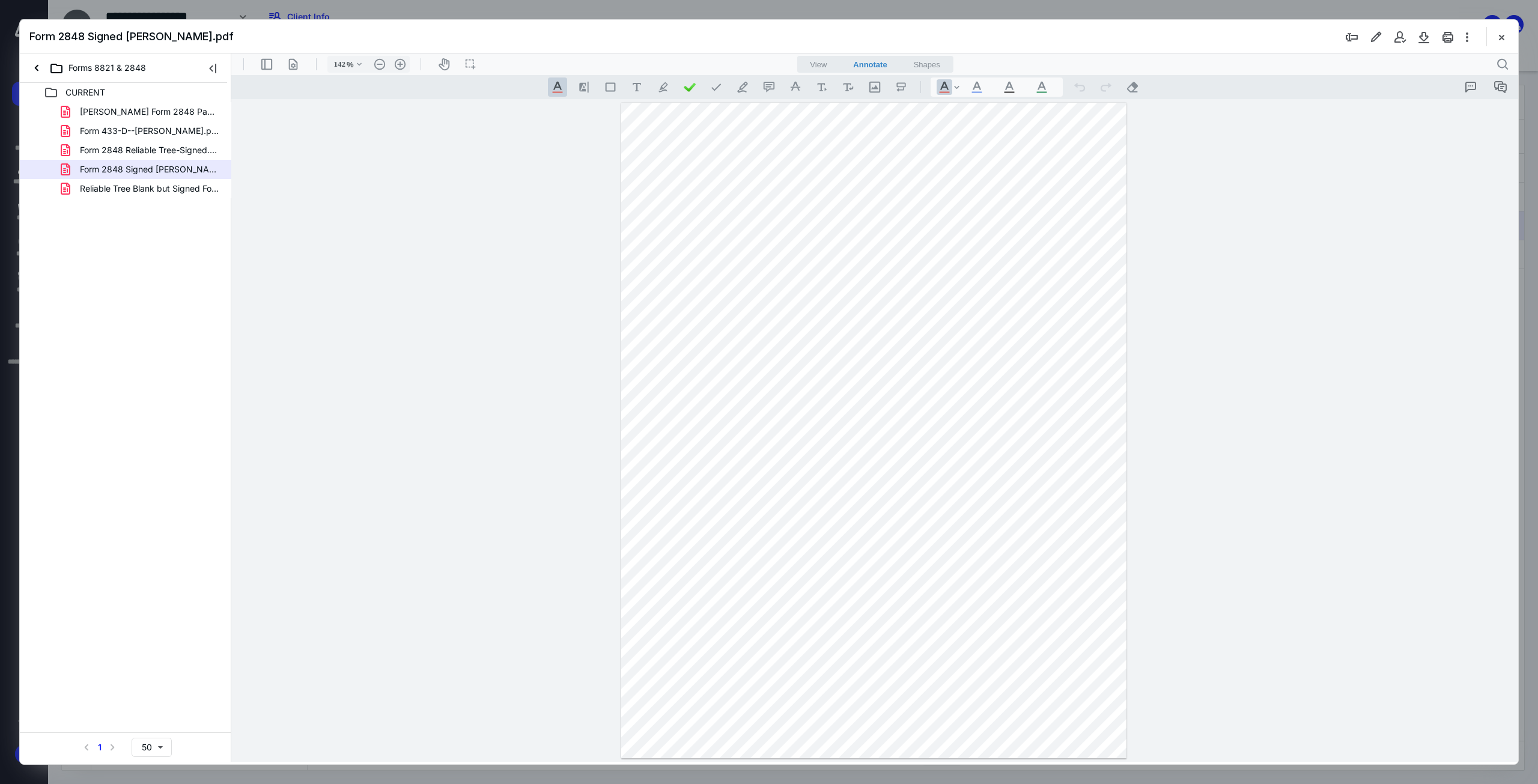click at bounding box center [1501, 37] 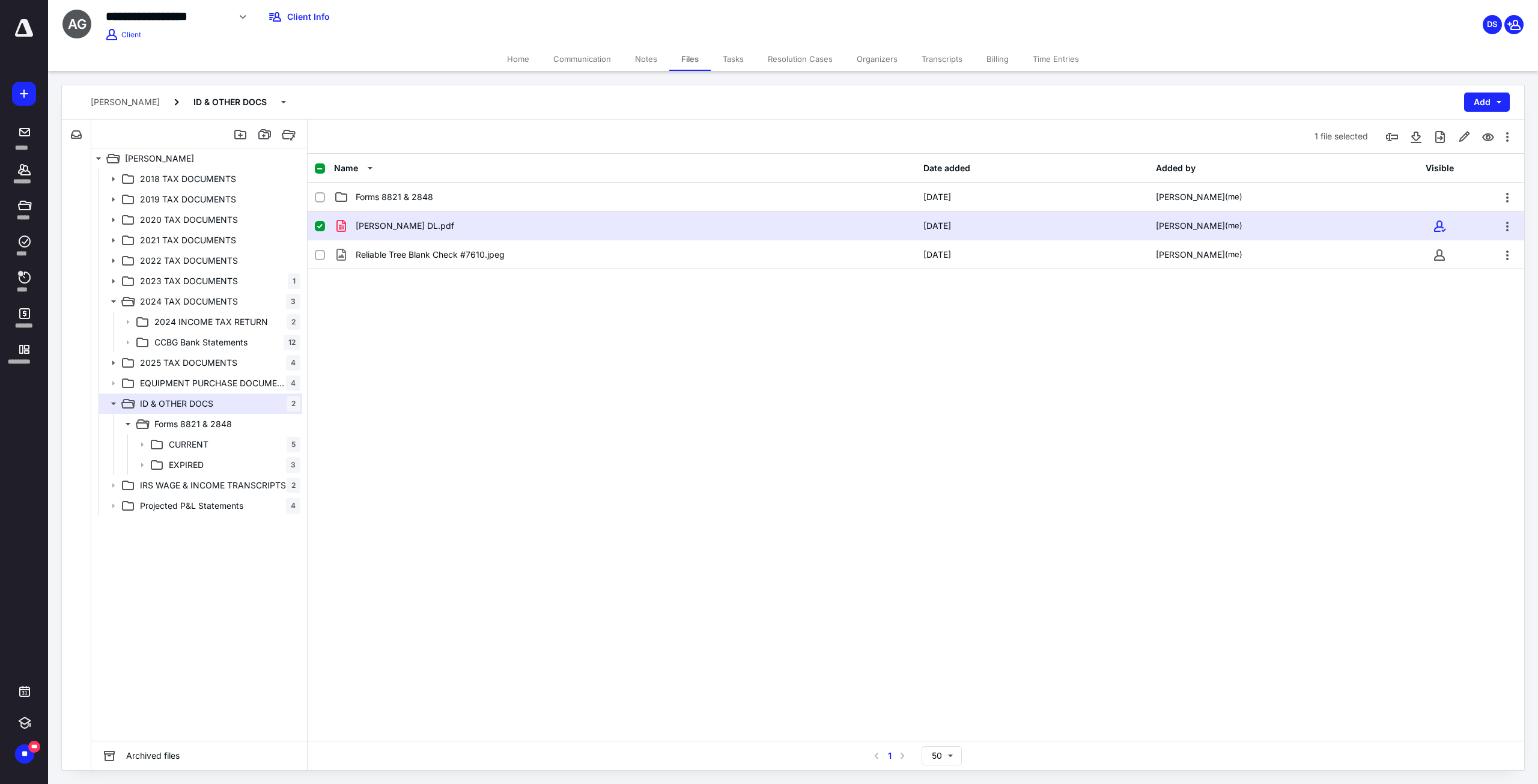 click at bounding box center (320, 226) 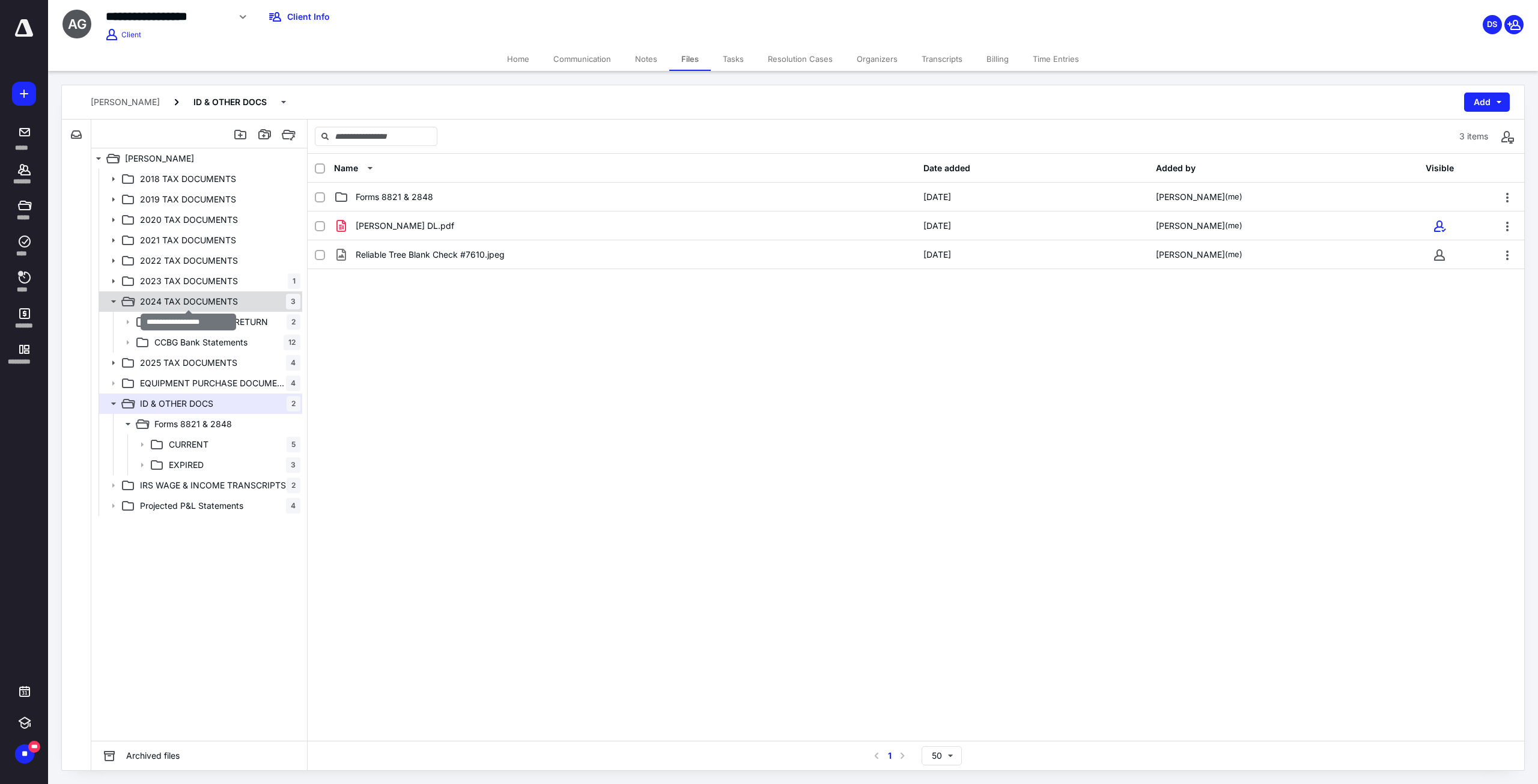 click on "2024 TAX DOCUMENTS" at bounding box center [189, 302] 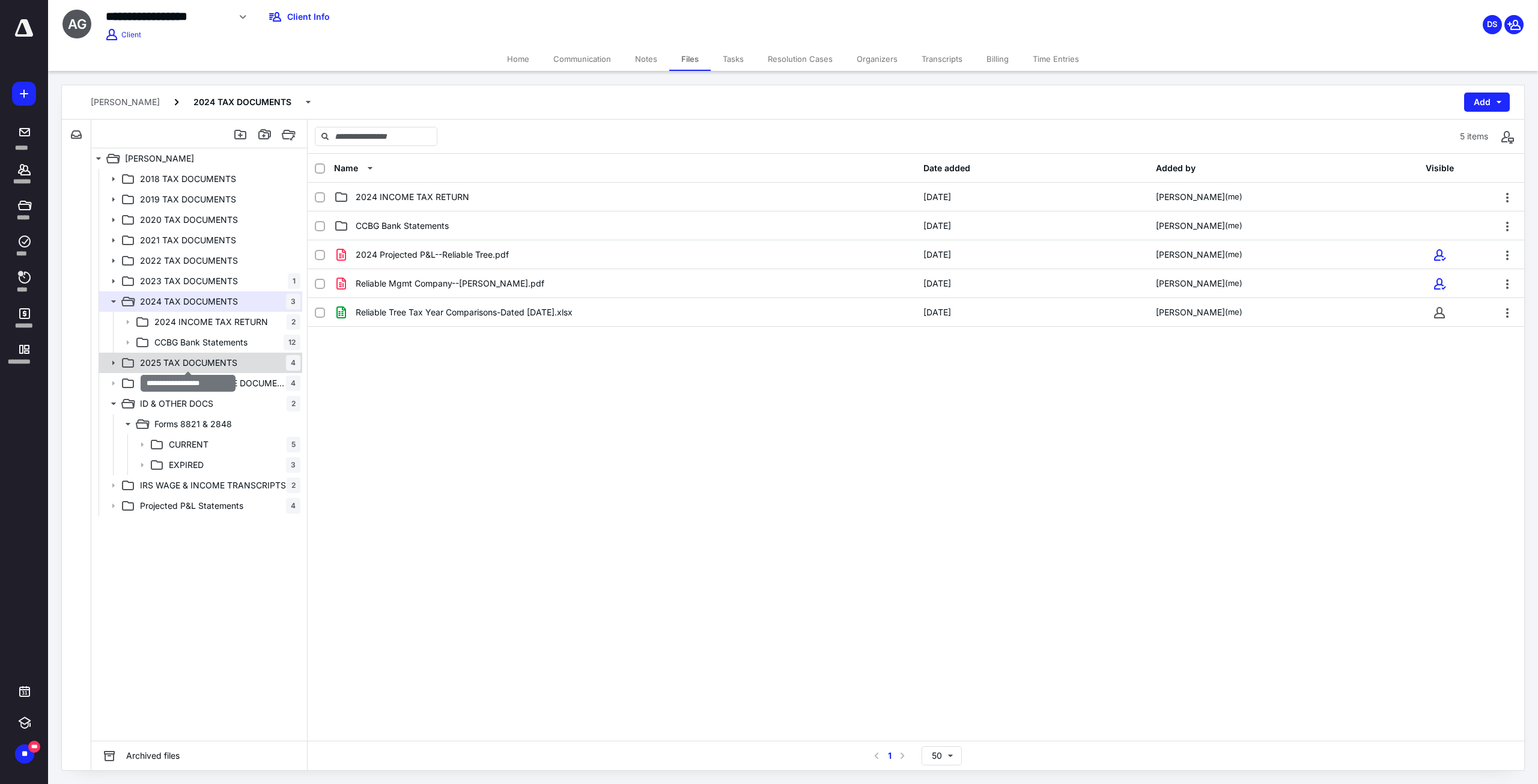 click on "2025 TAX DOCUMENTS" at bounding box center [189, 363] 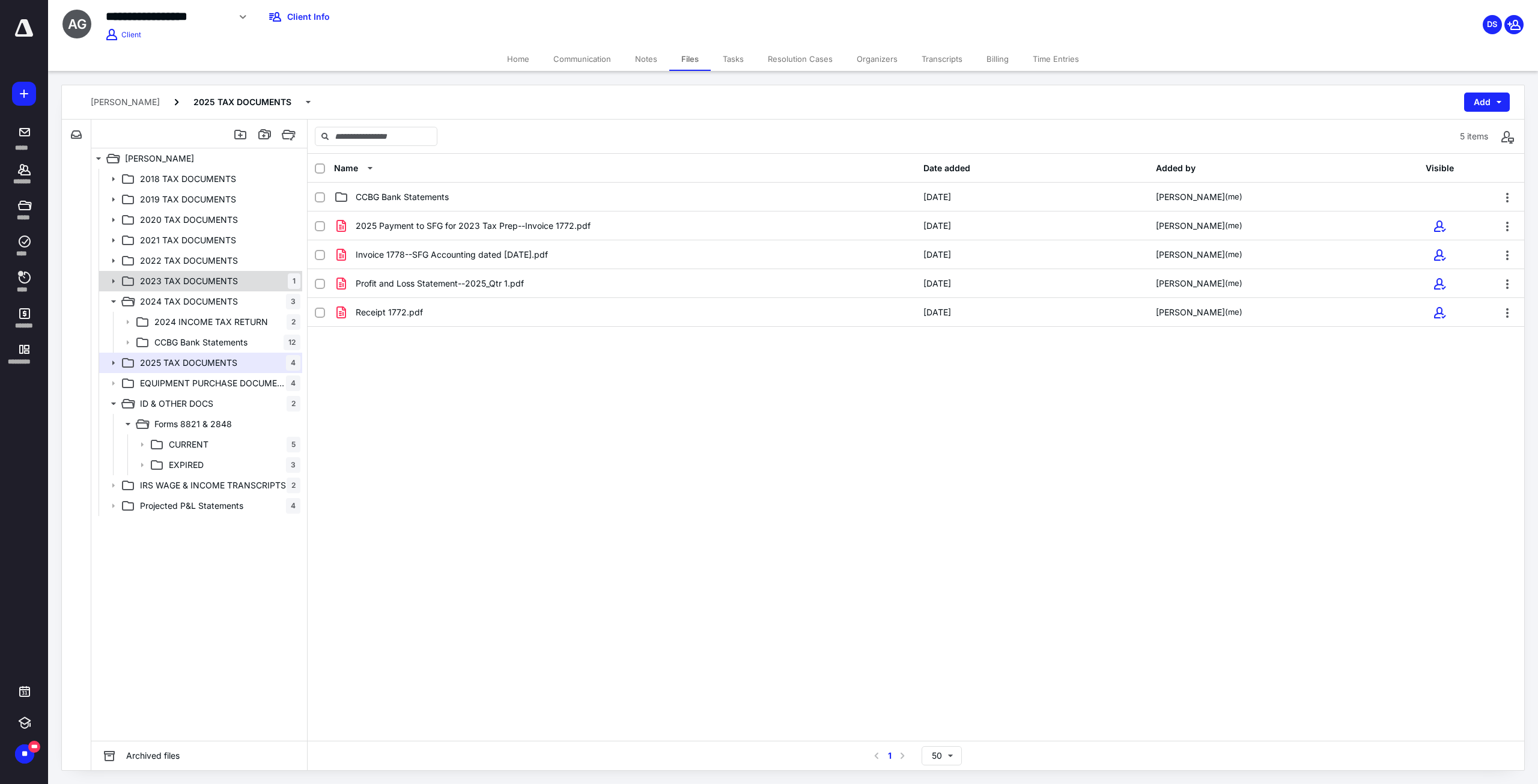 click 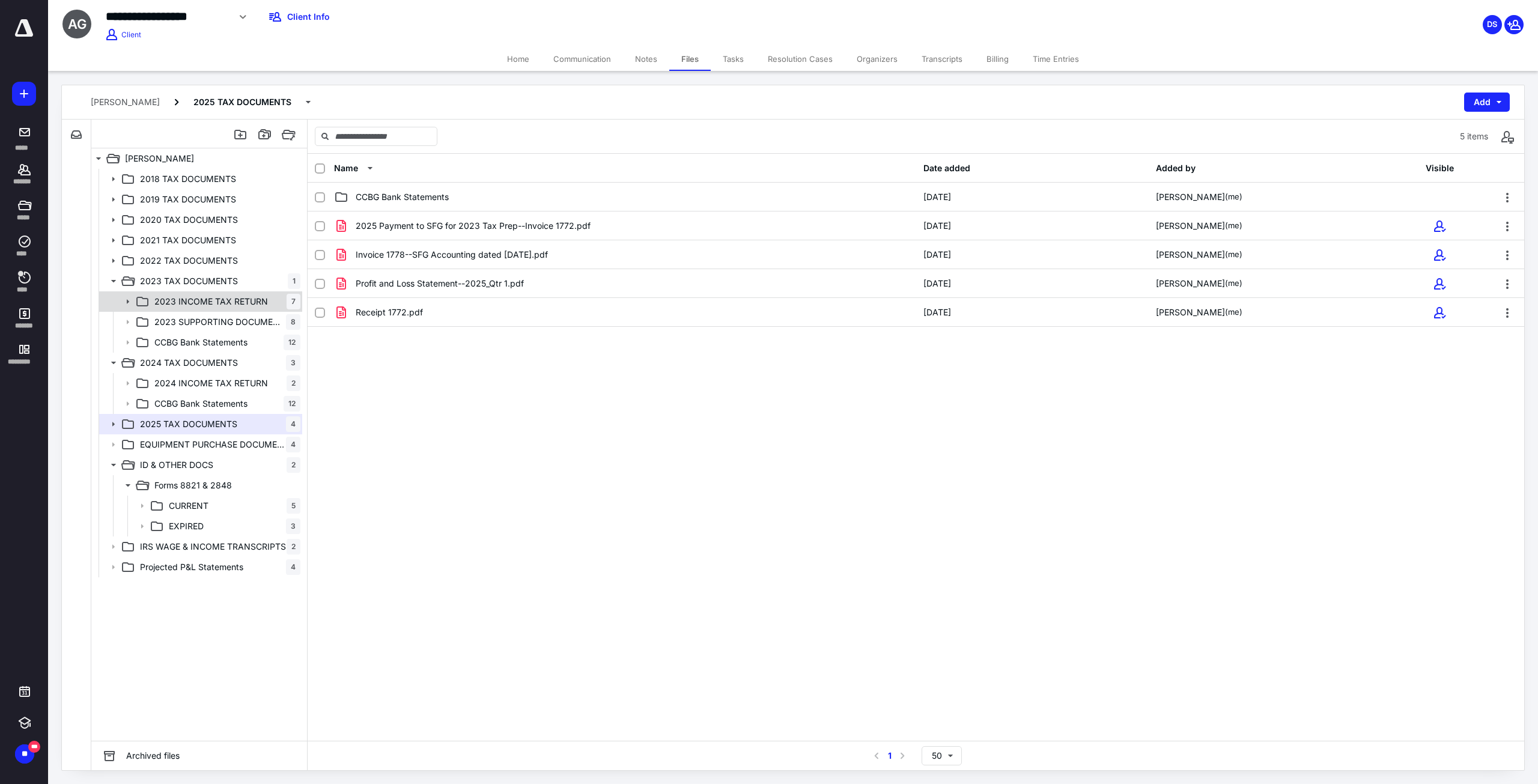 click 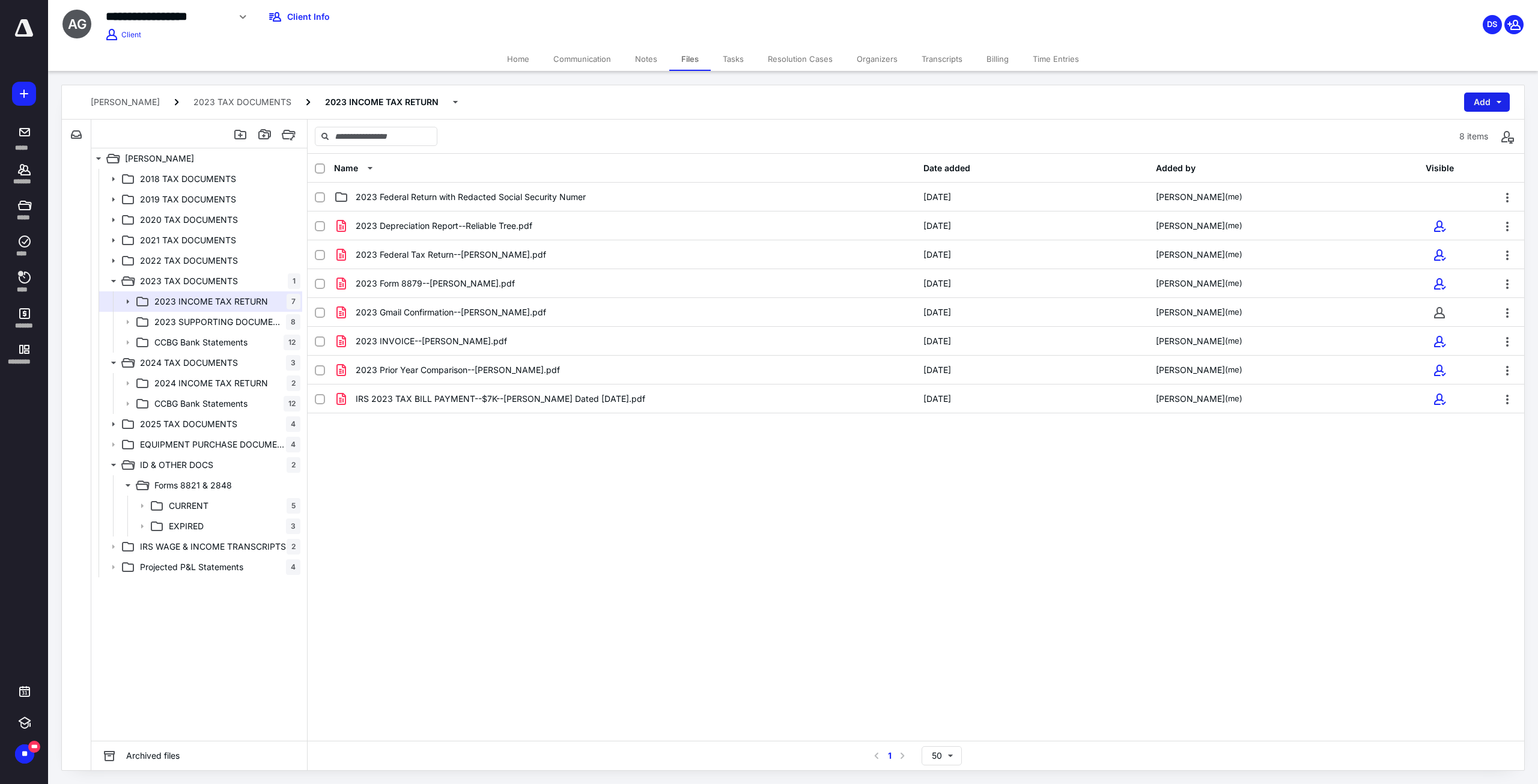 click on "Add" at bounding box center [1487, 102] 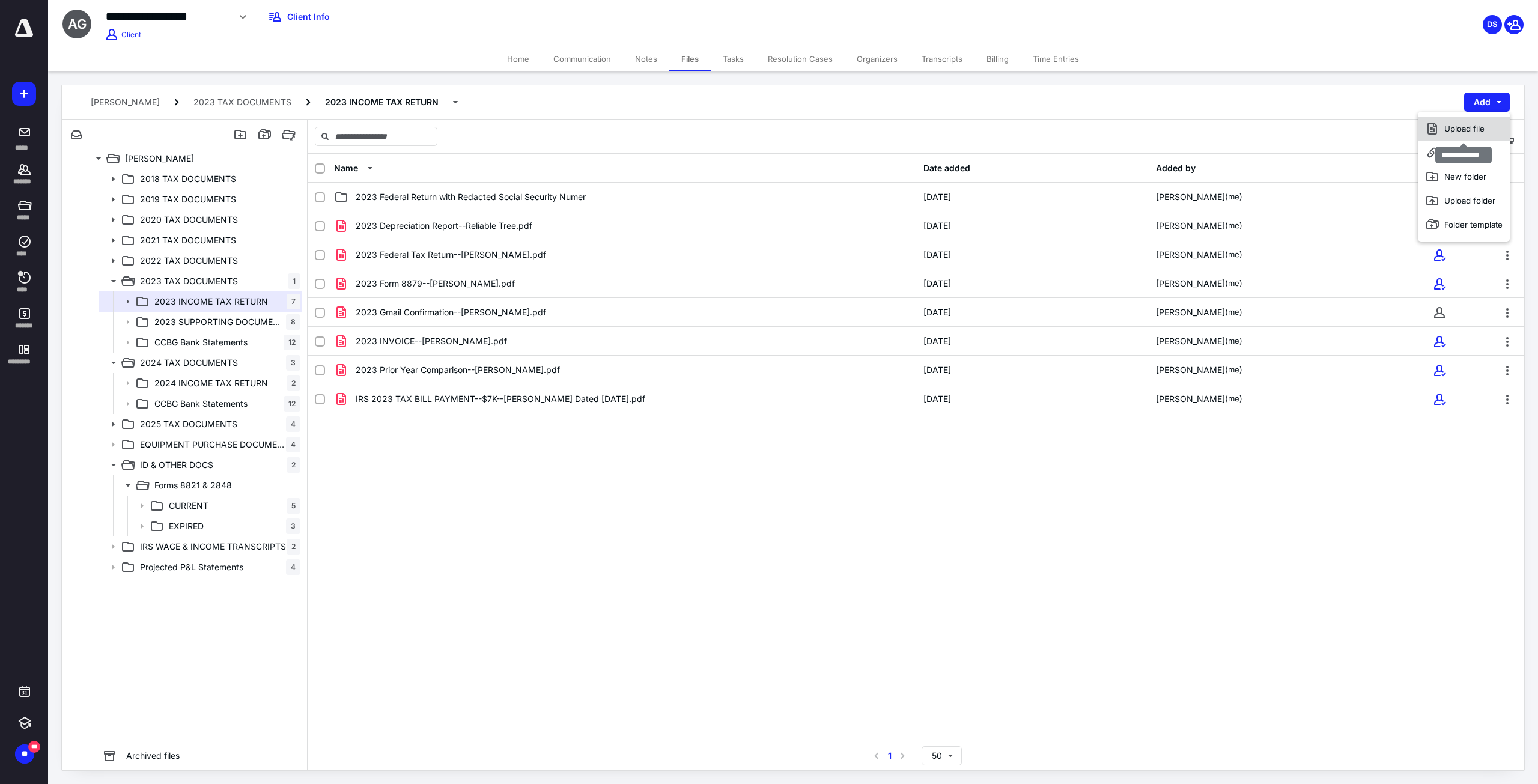click on "Upload file" at bounding box center (1464, 129) 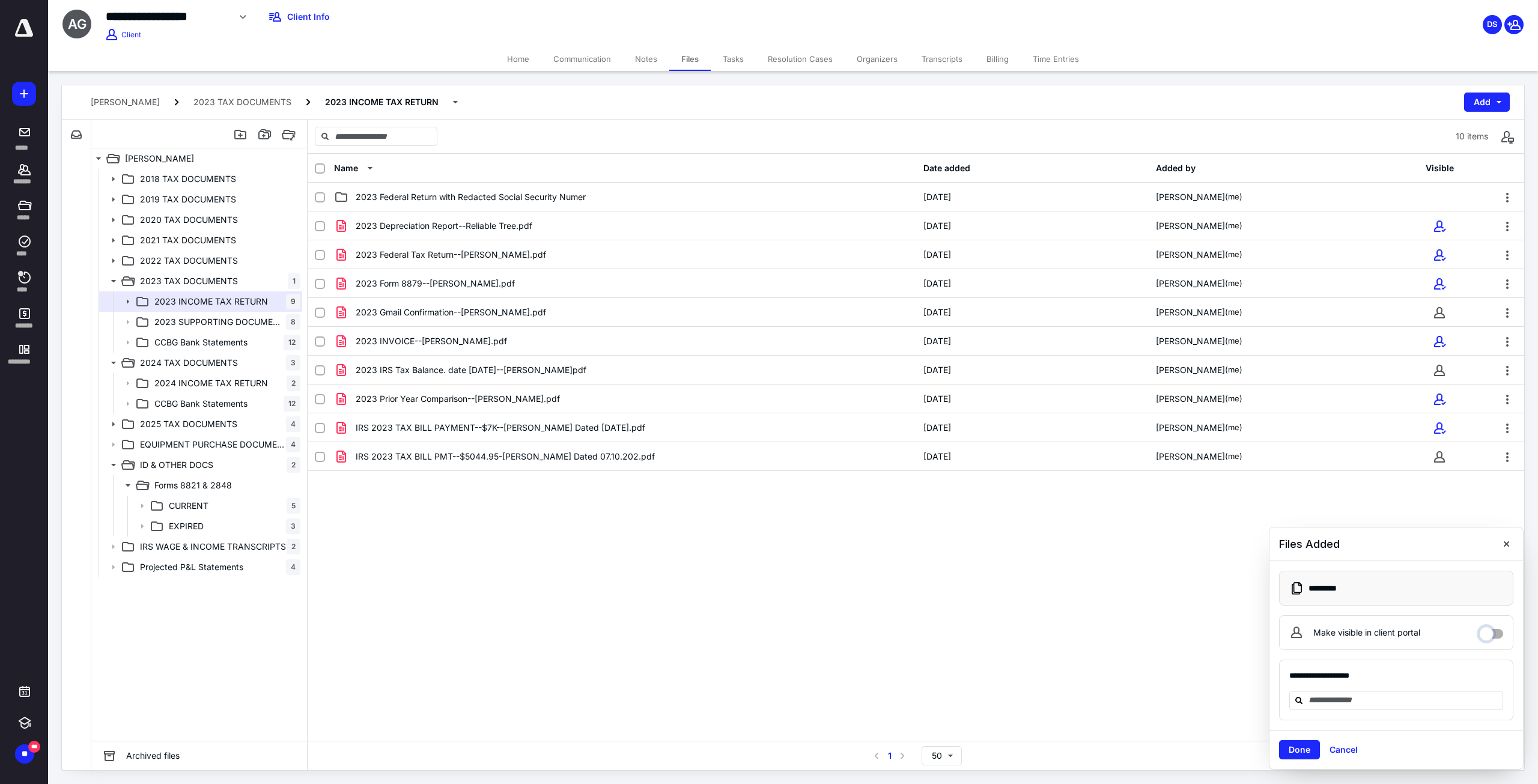 click on "Make visible in client portal" at bounding box center [1491, 631] 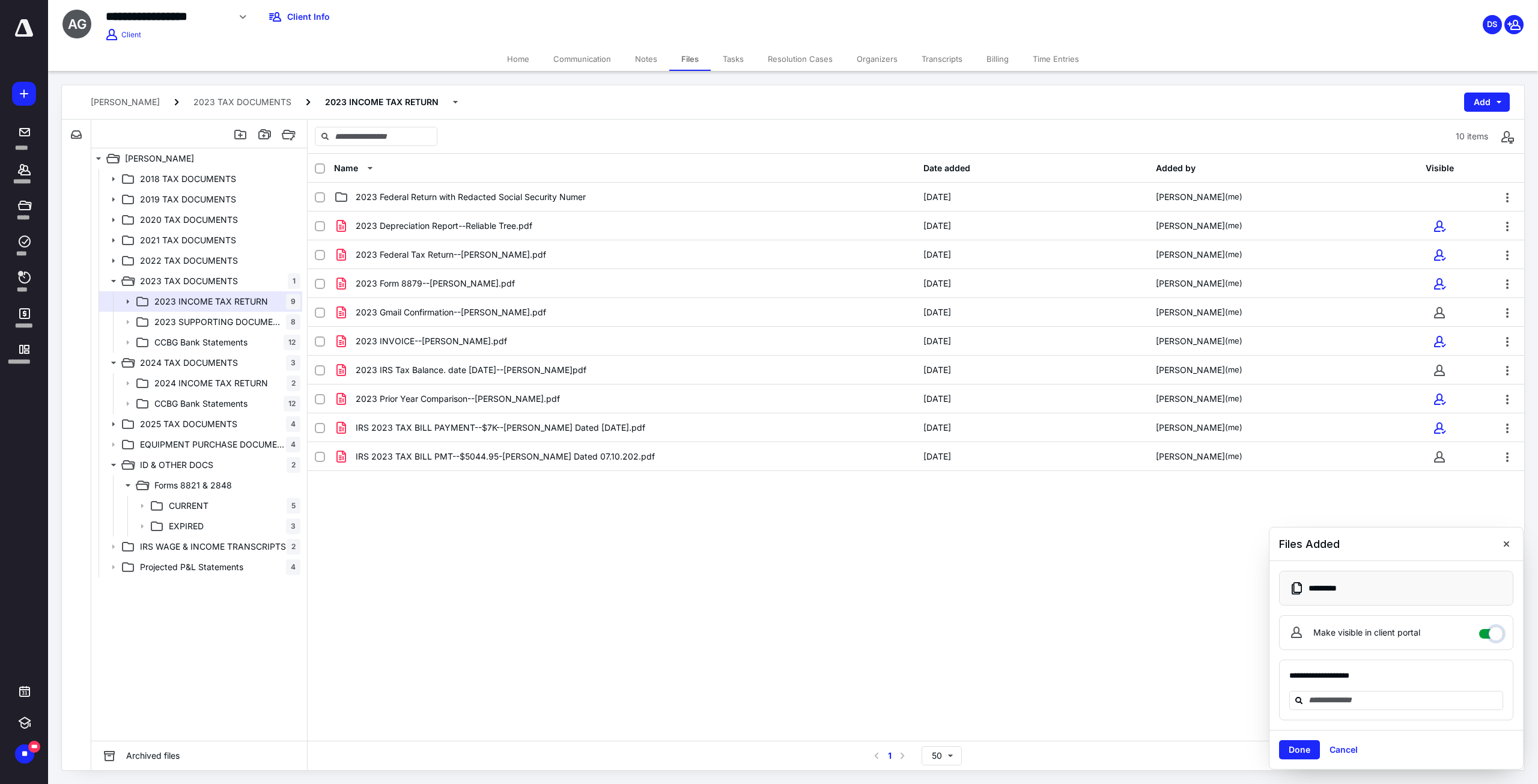 checkbox on "****" 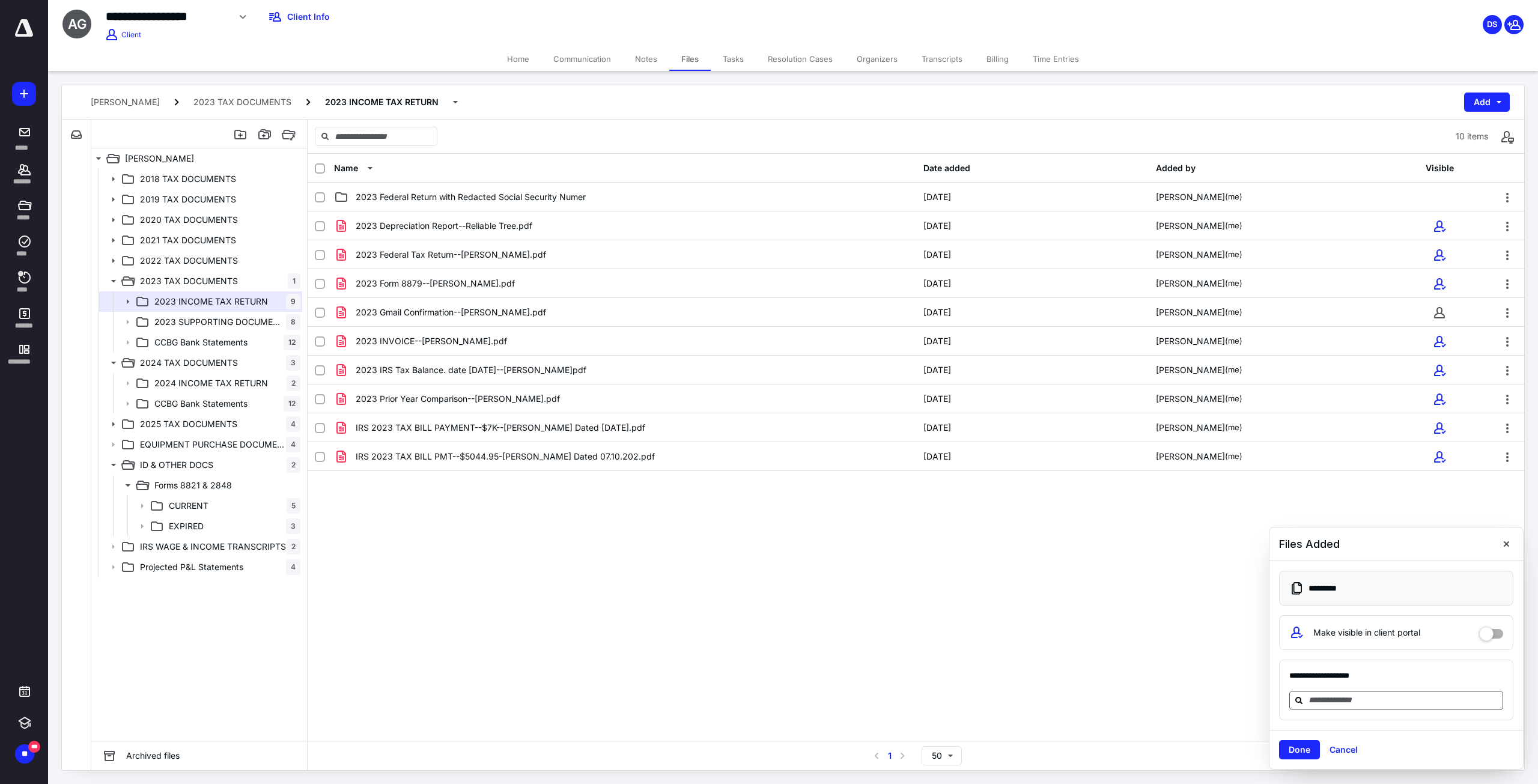 click at bounding box center [1403, 700] 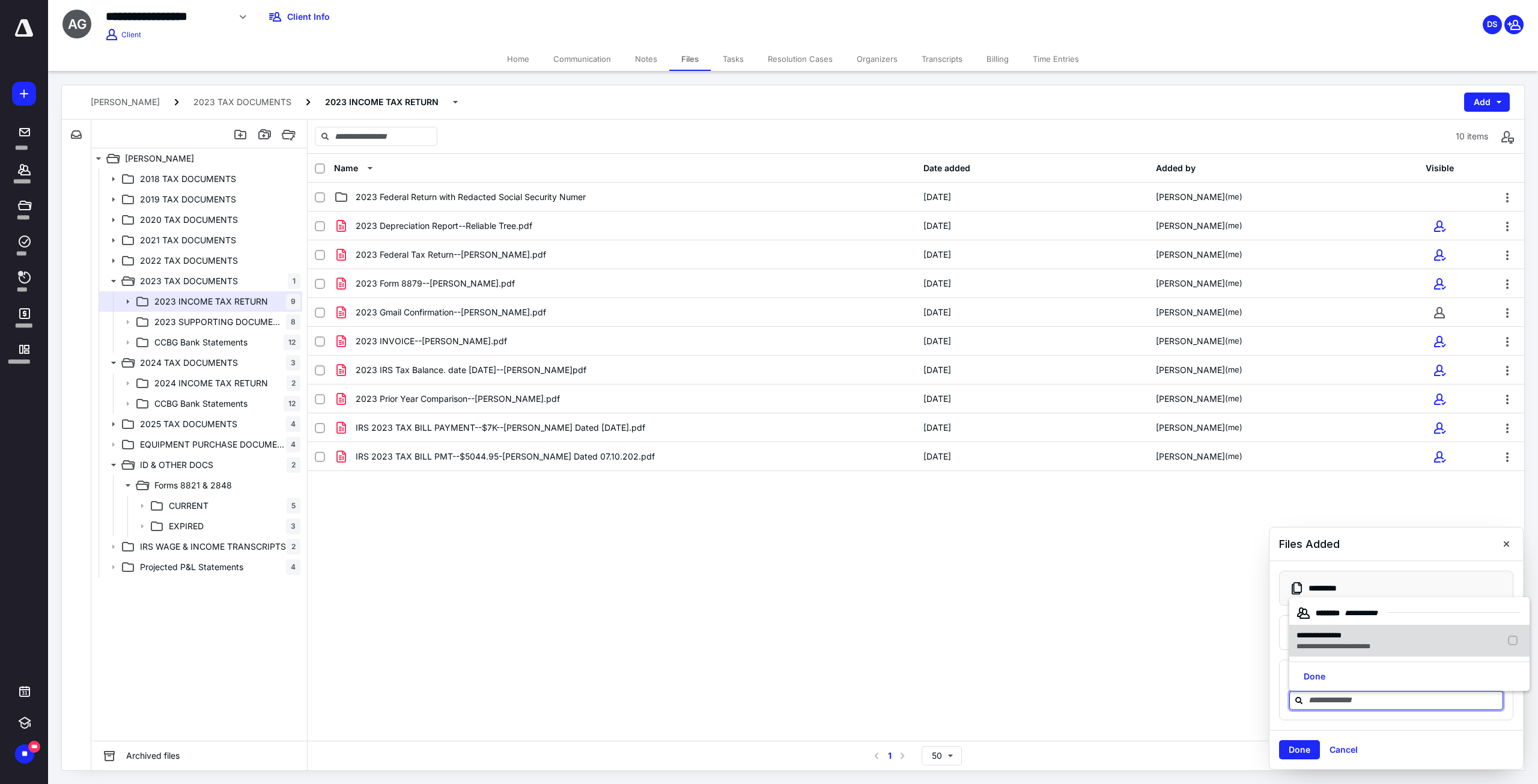 click at bounding box center [1515, 641] 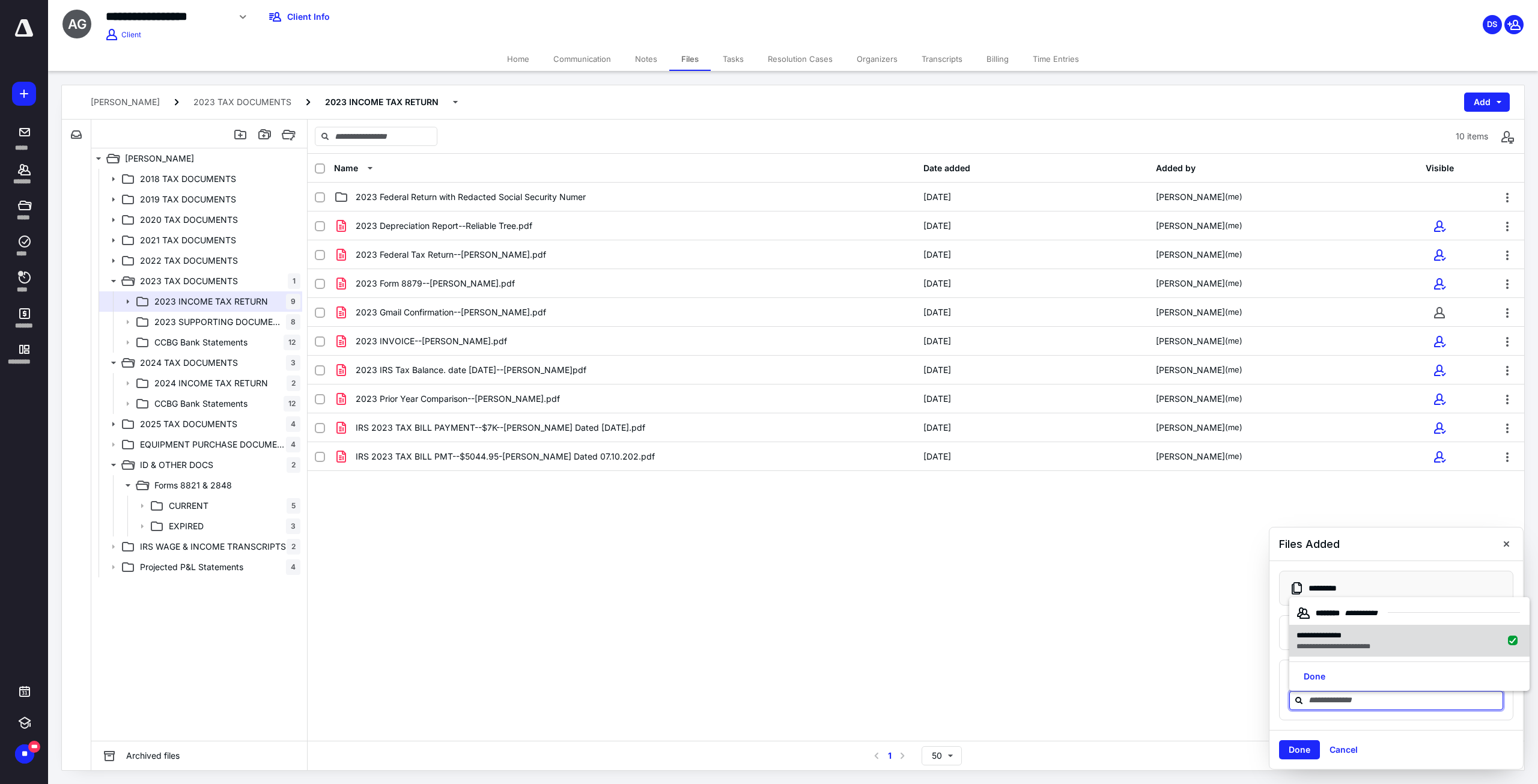 checkbox on "true" 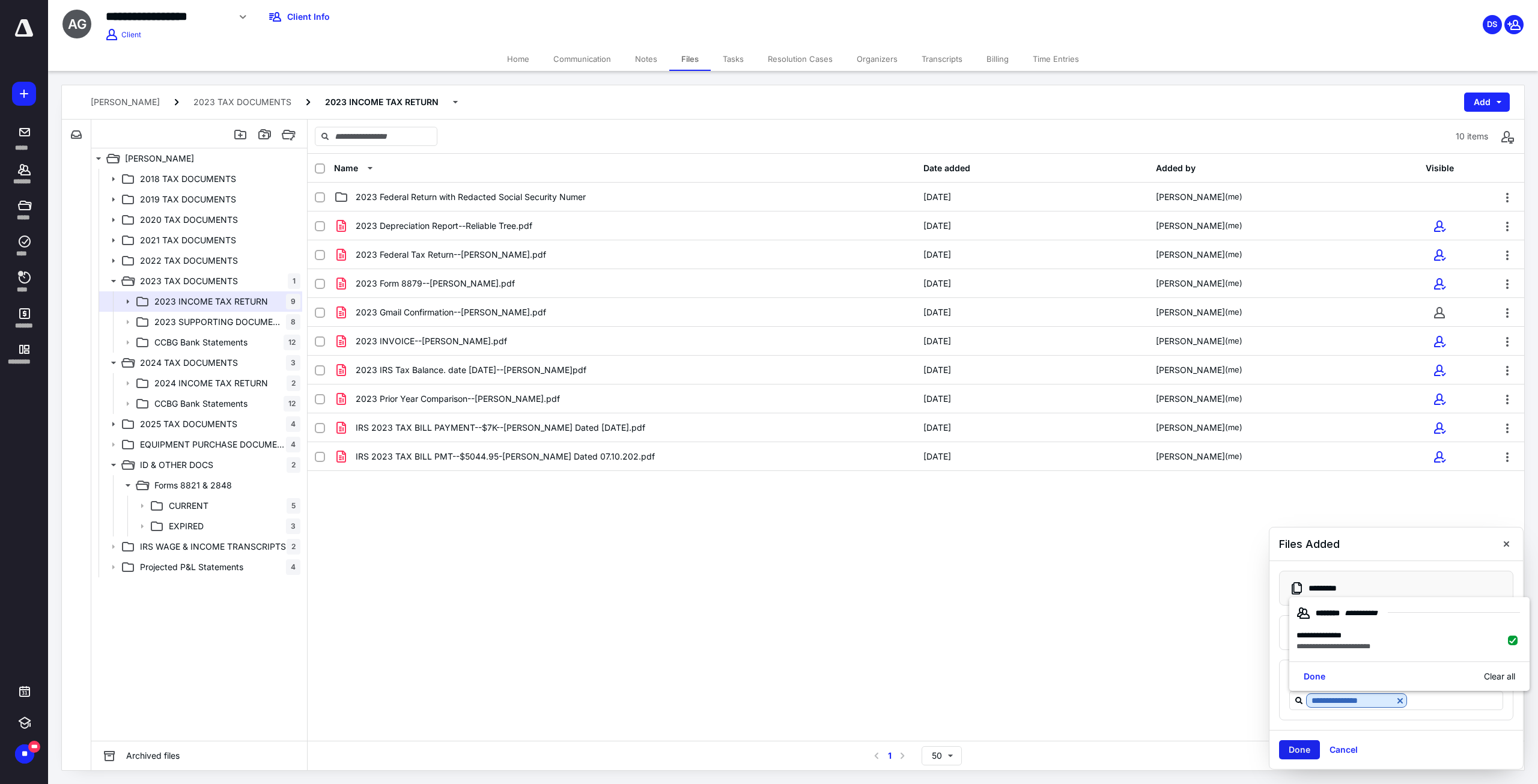 click on "Done" at bounding box center [1299, 750] 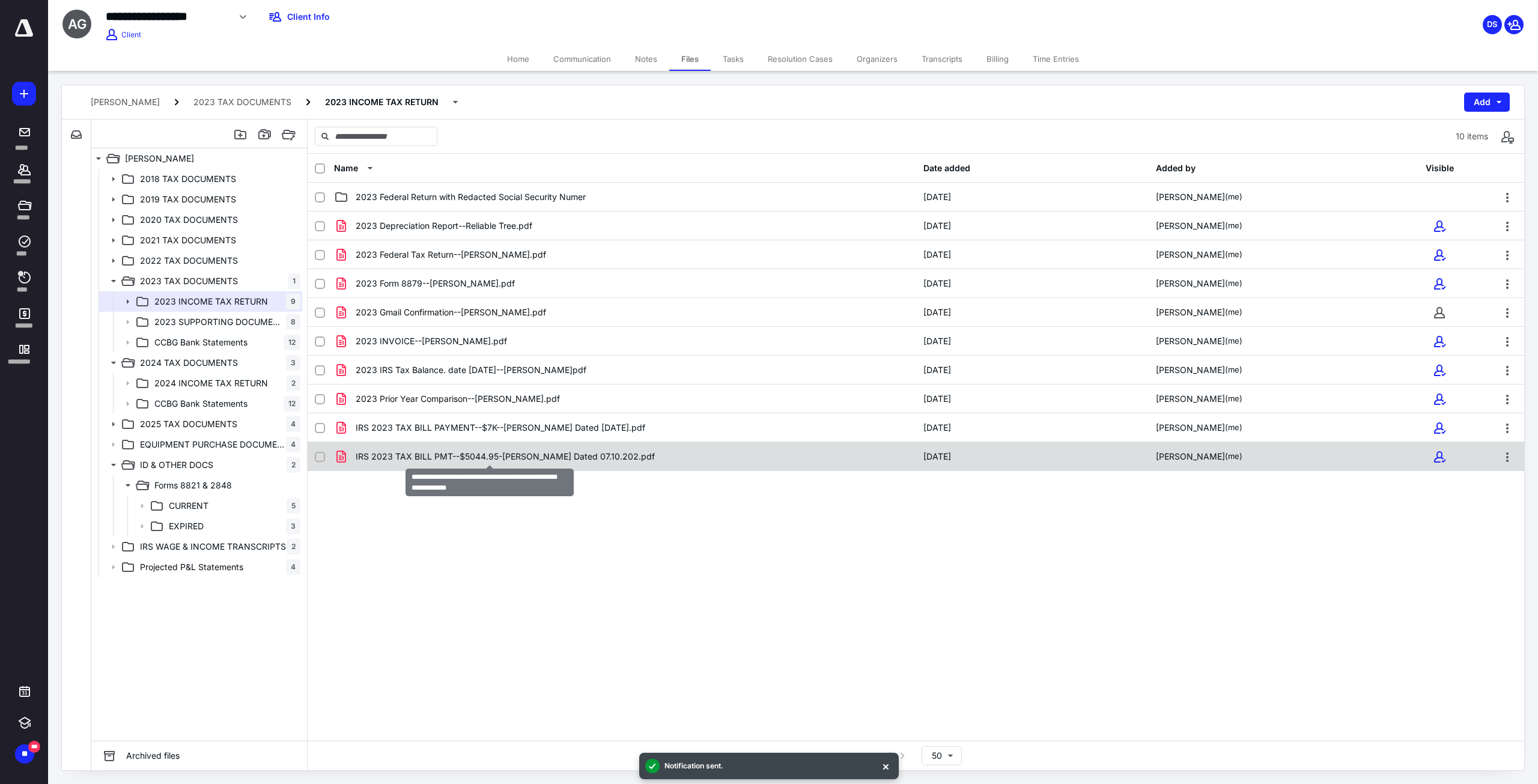 click on "IRS 2023 TAX BILL PMT--$5044.95-[PERSON_NAME] Dated 07.10.202.pdf" at bounding box center (505, 457) 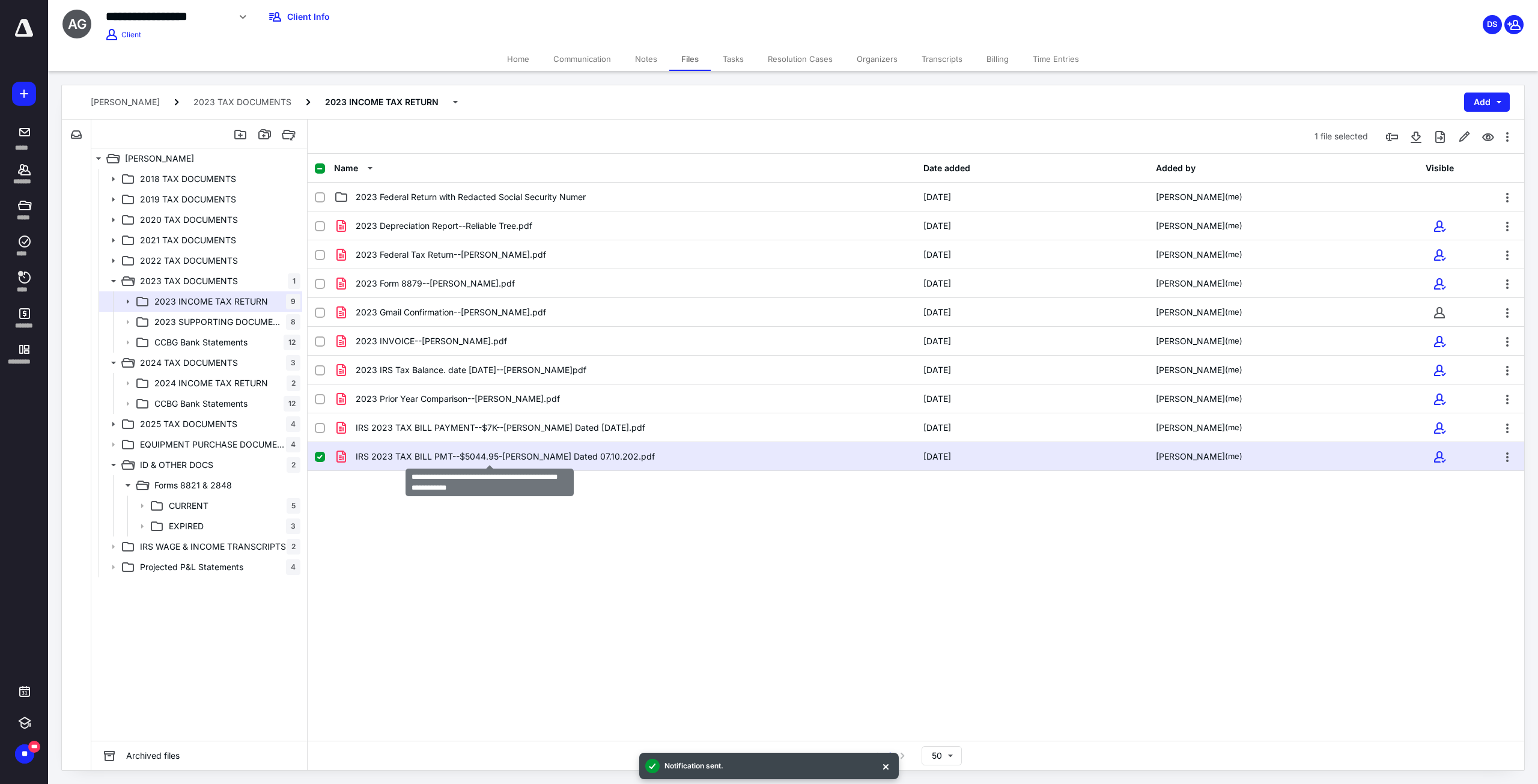 click on "IRS 2023 TAX BILL PMT--$5044.95-[PERSON_NAME] Dated 07.10.202.pdf" at bounding box center [505, 457] 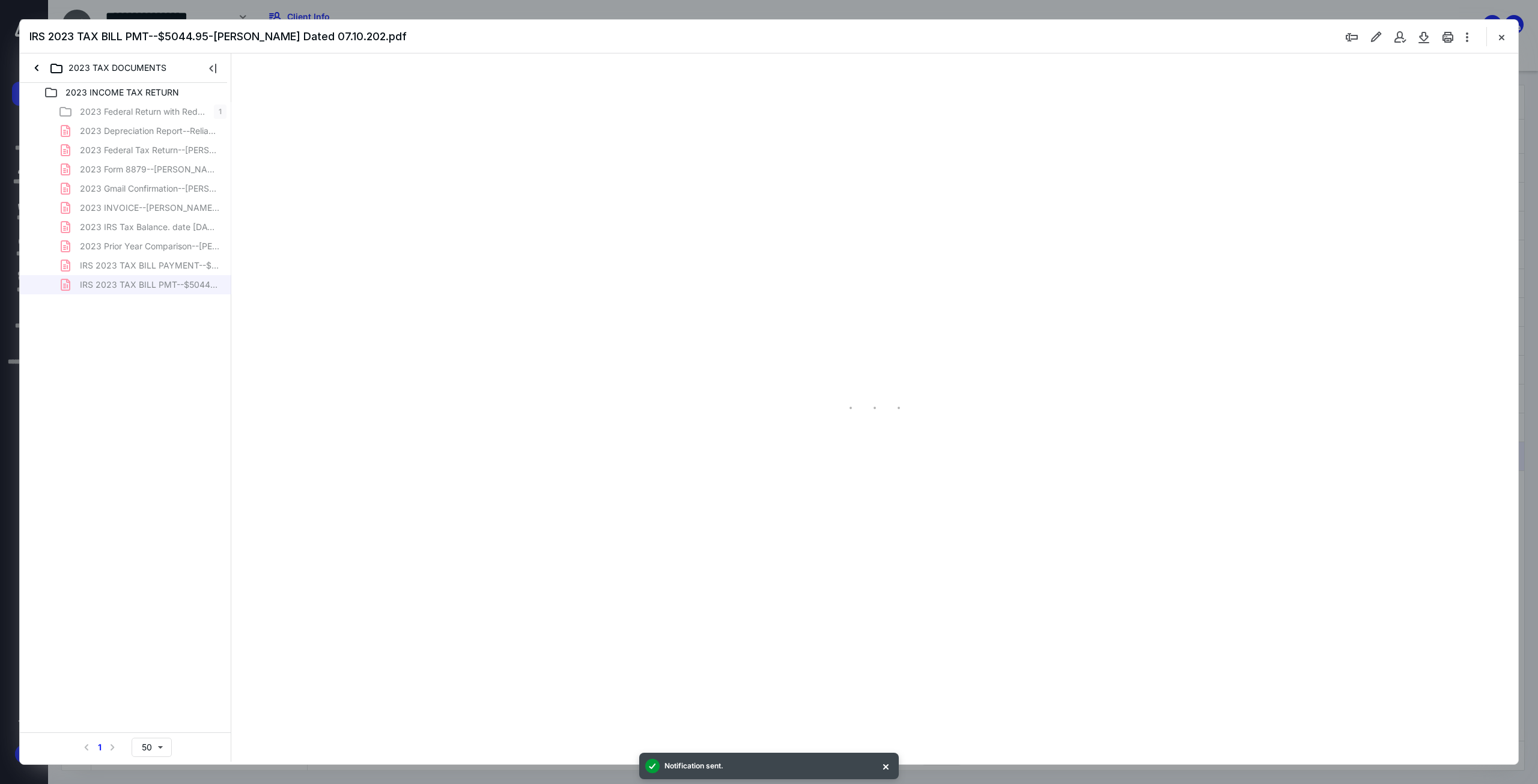 scroll, scrollTop: 0, scrollLeft: 0, axis: both 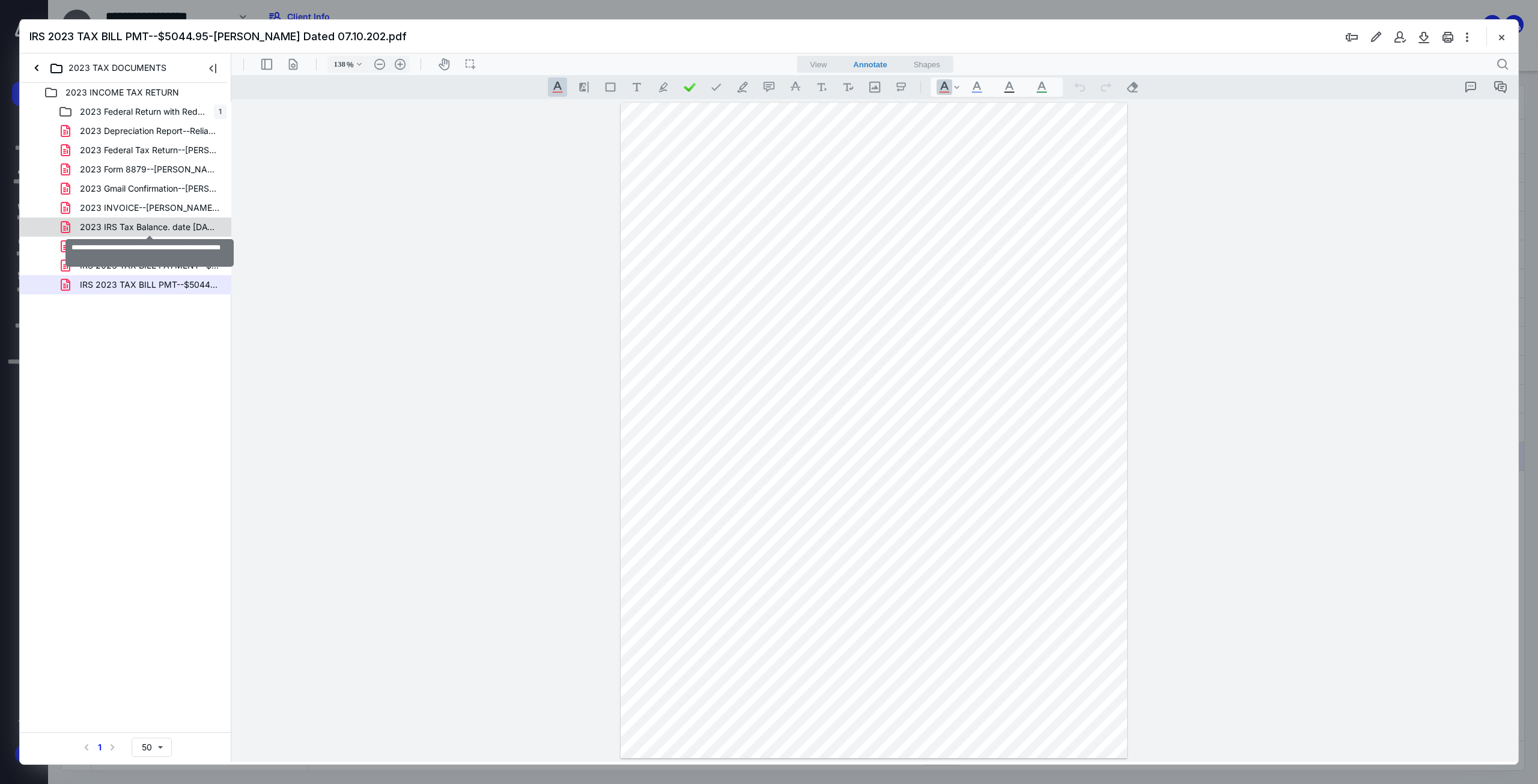 click on "2023 IRS Tax Balance. date [DATE]--[PERSON_NAME]pdf" at bounding box center (150, 227) 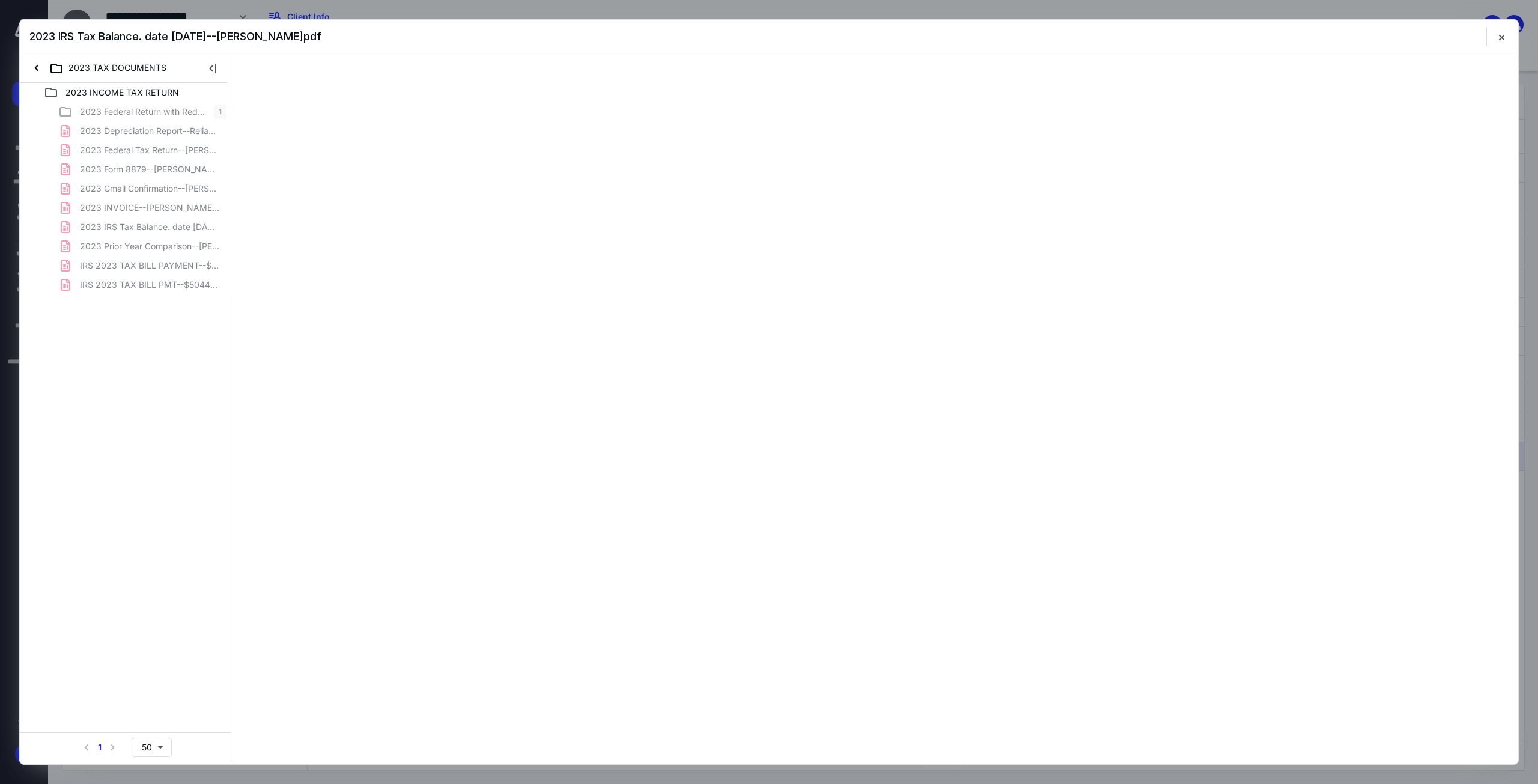 click on "2023 Federal Return with Redacted Social Security Numer 1 2023 Depreciation Report--Reliable Tree.pdf 2023 Federal Tax Return--[PERSON_NAME].pdf 2023 Form 8879--[PERSON_NAME].pdf 2023 Gmail Confirmation--[PERSON_NAME].pdf 2023 INVOICE--[PERSON_NAME].pdf 2023 IRS Tax Balance. date [DATE]--[PERSON_NAME]pdf 2023 Prior Year Comparison--[PERSON_NAME].pdf IRS 2023 TAX BILL PAYMENT--$7K--[PERSON_NAME] Dated [DATE].pdf IRS 2023 TAX BILL PMT--$5044.95-[PERSON_NAME] Dated 07.10.202.pdf" at bounding box center (126, 198) 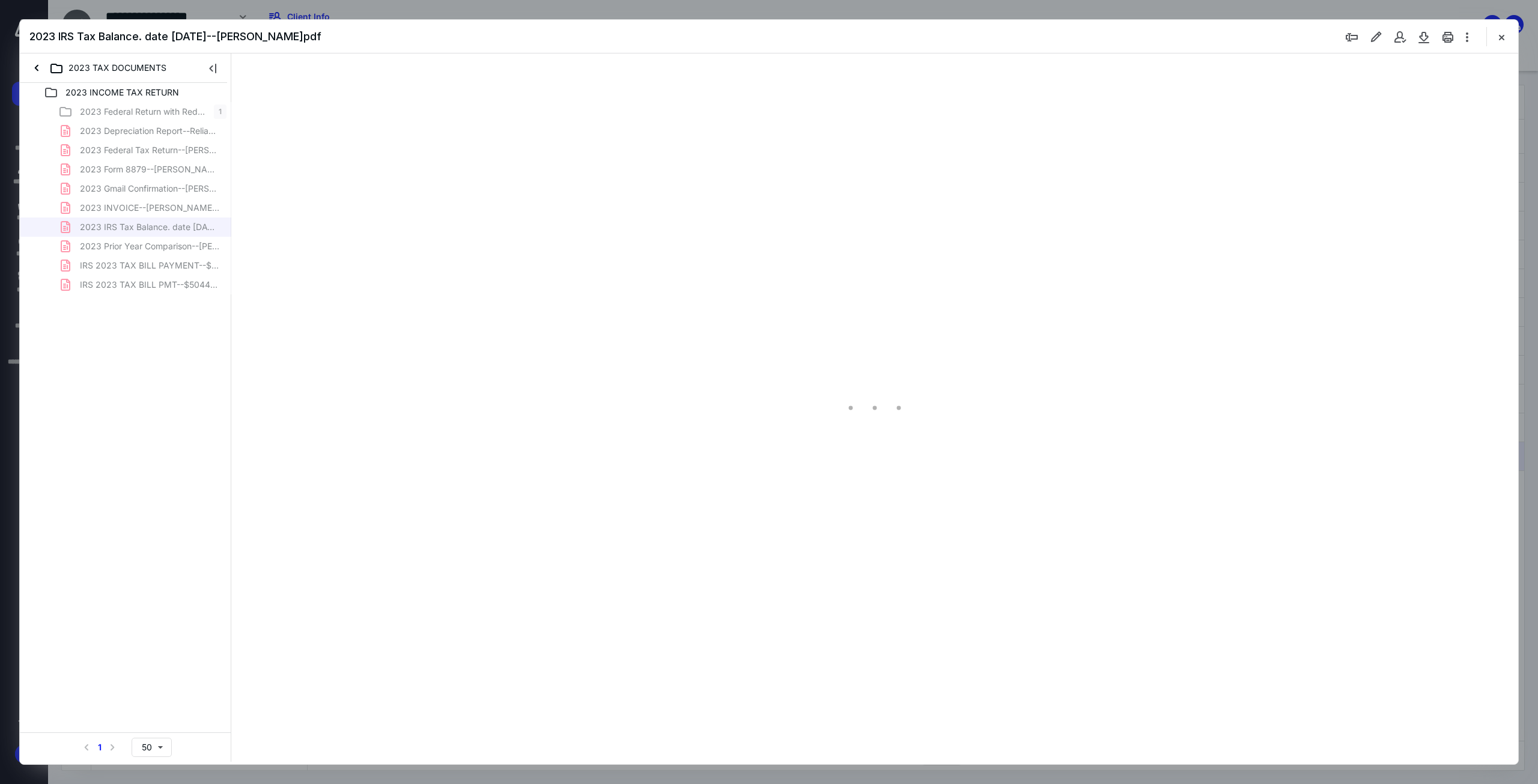 type on "138" 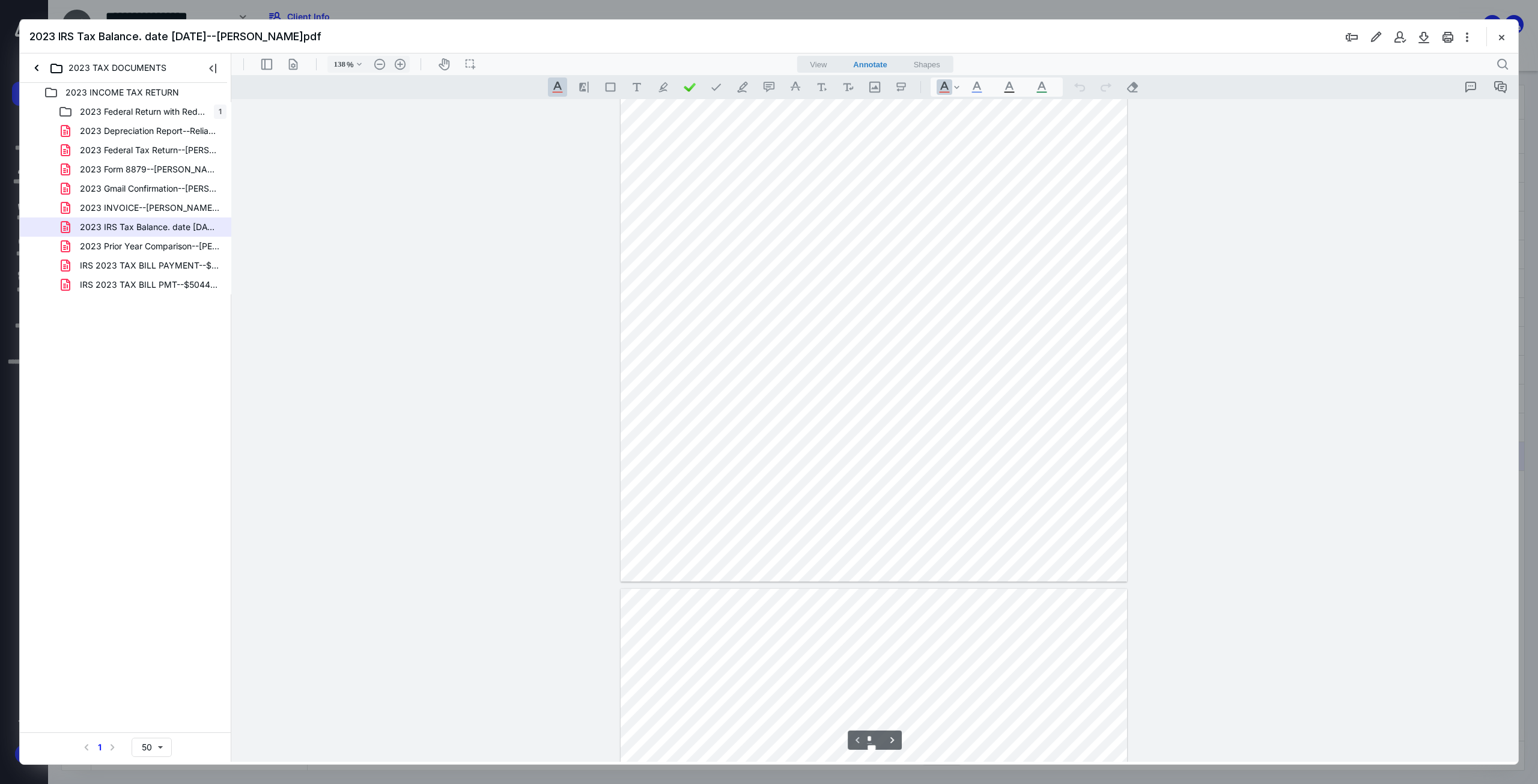 scroll, scrollTop: 240, scrollLeft: 0, axis: vertical 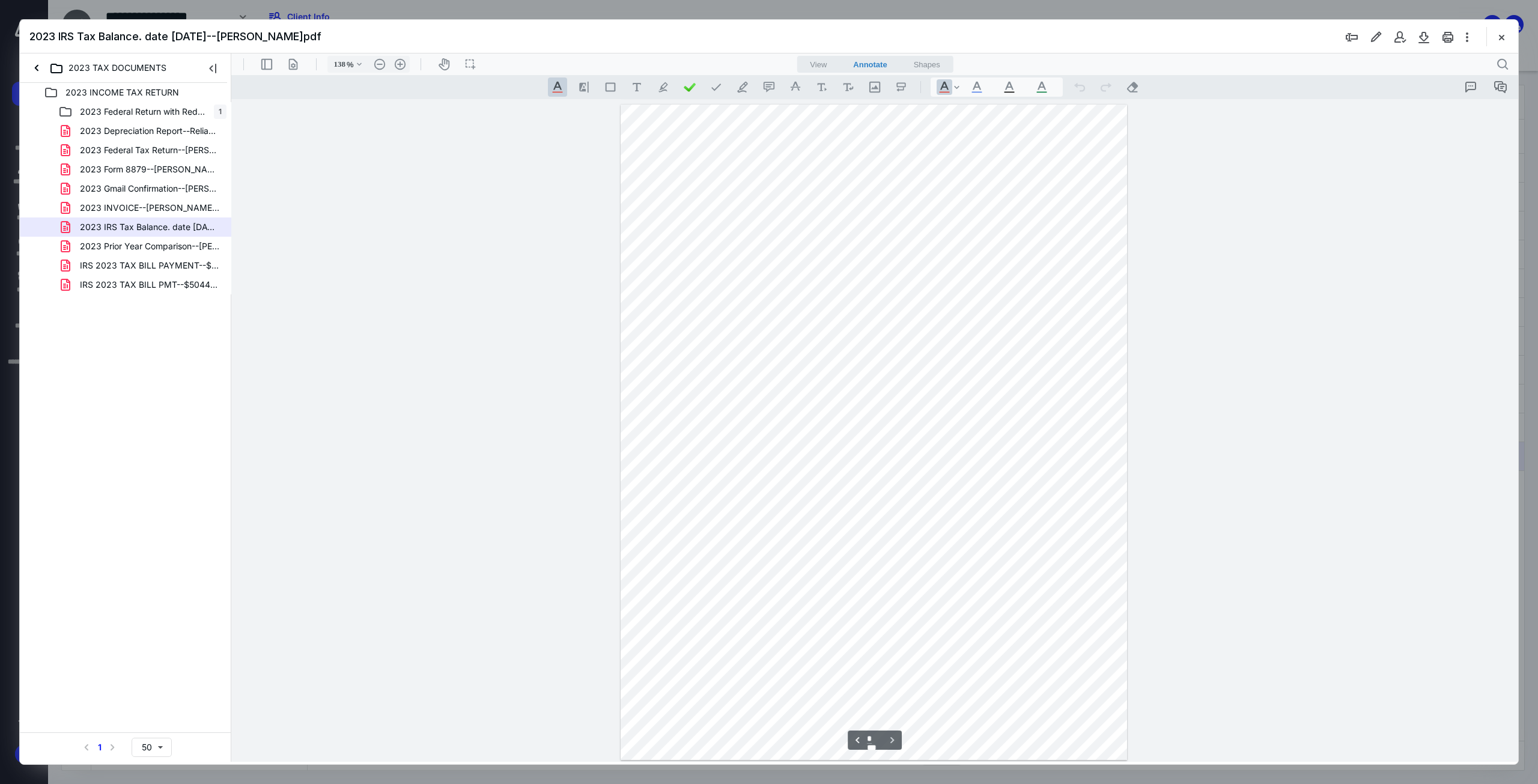 type on "*" 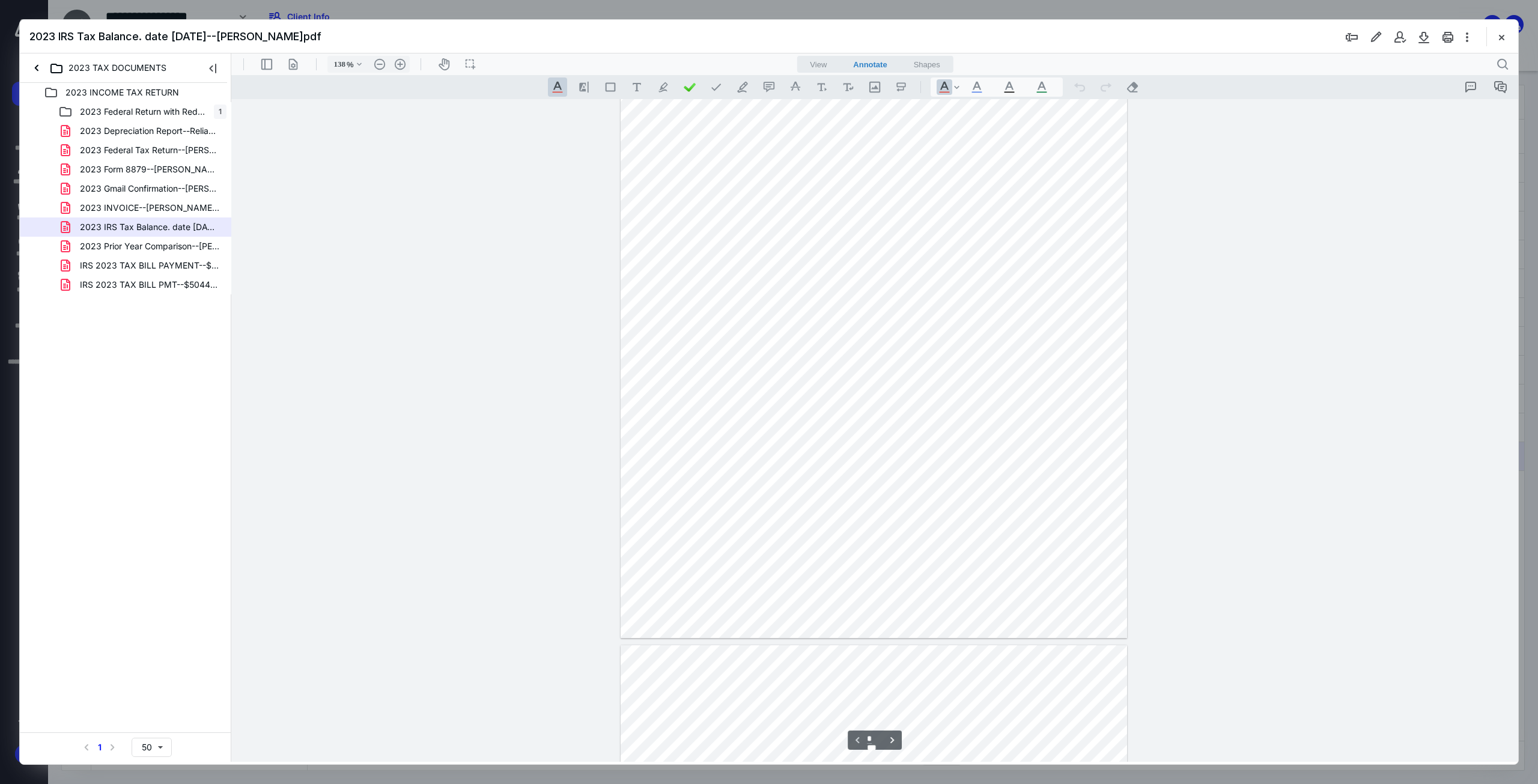 scroll, scrollTop: 0, scrollLeft: 0, axis: both 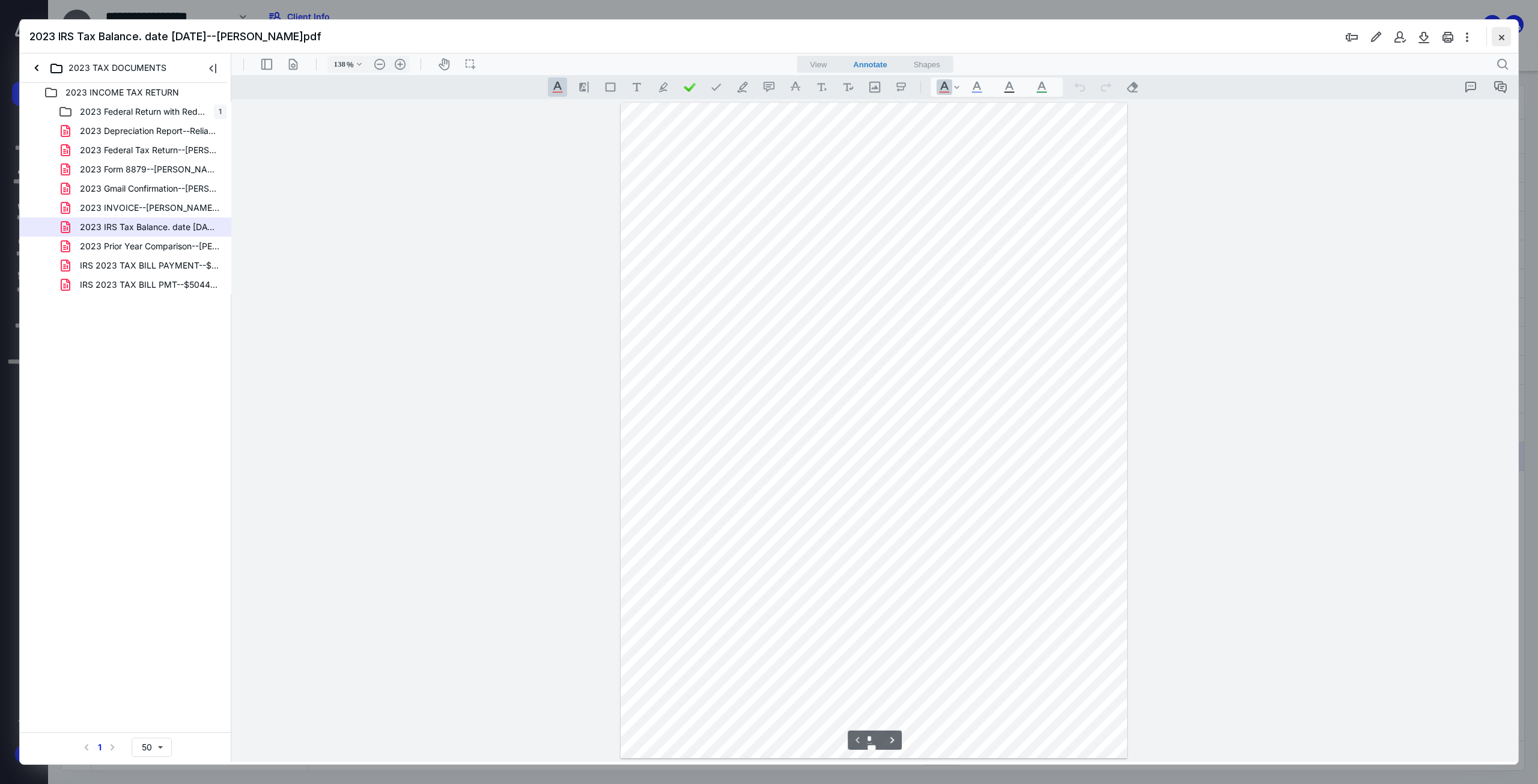click at bounding box center [1501, 37] 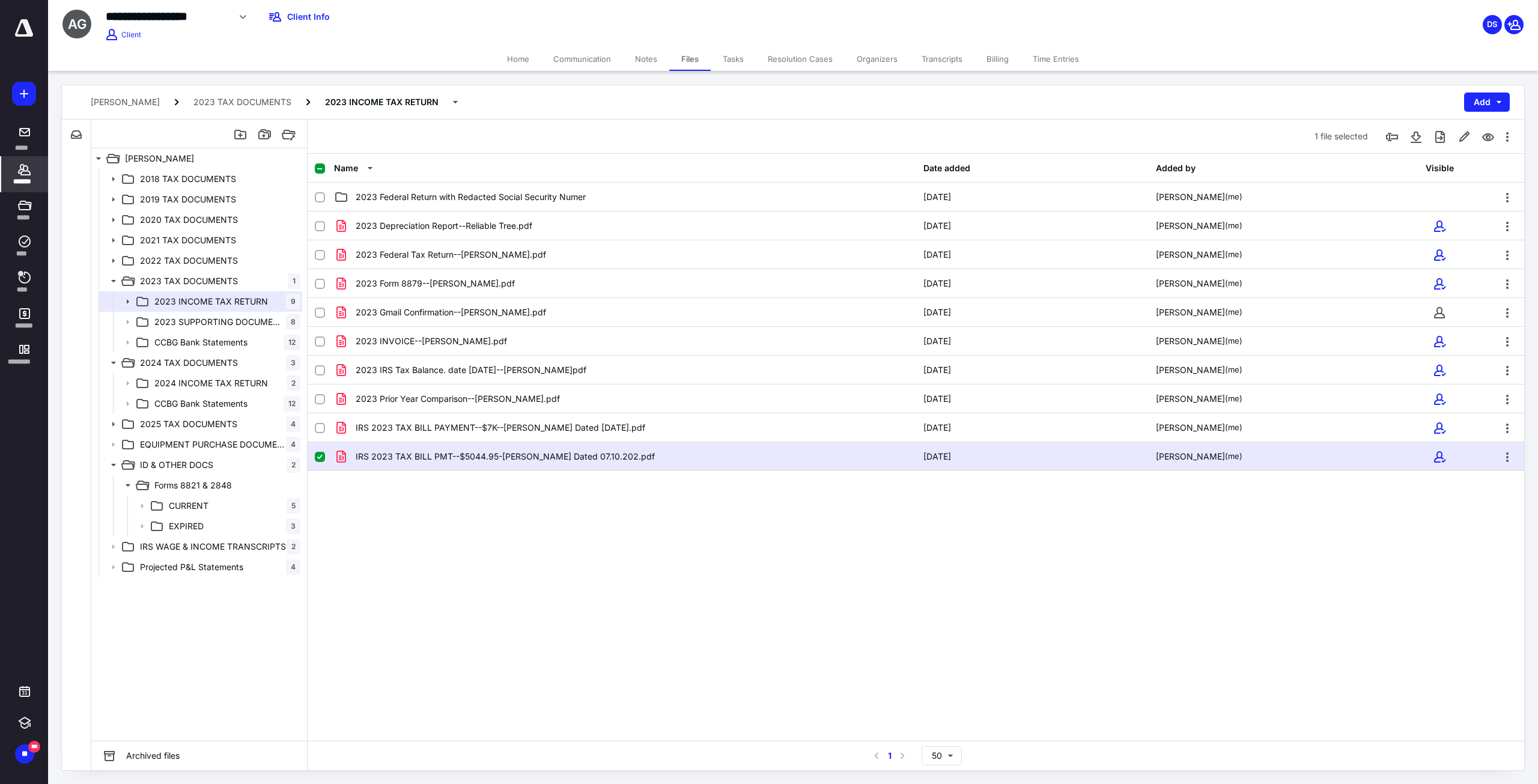 click 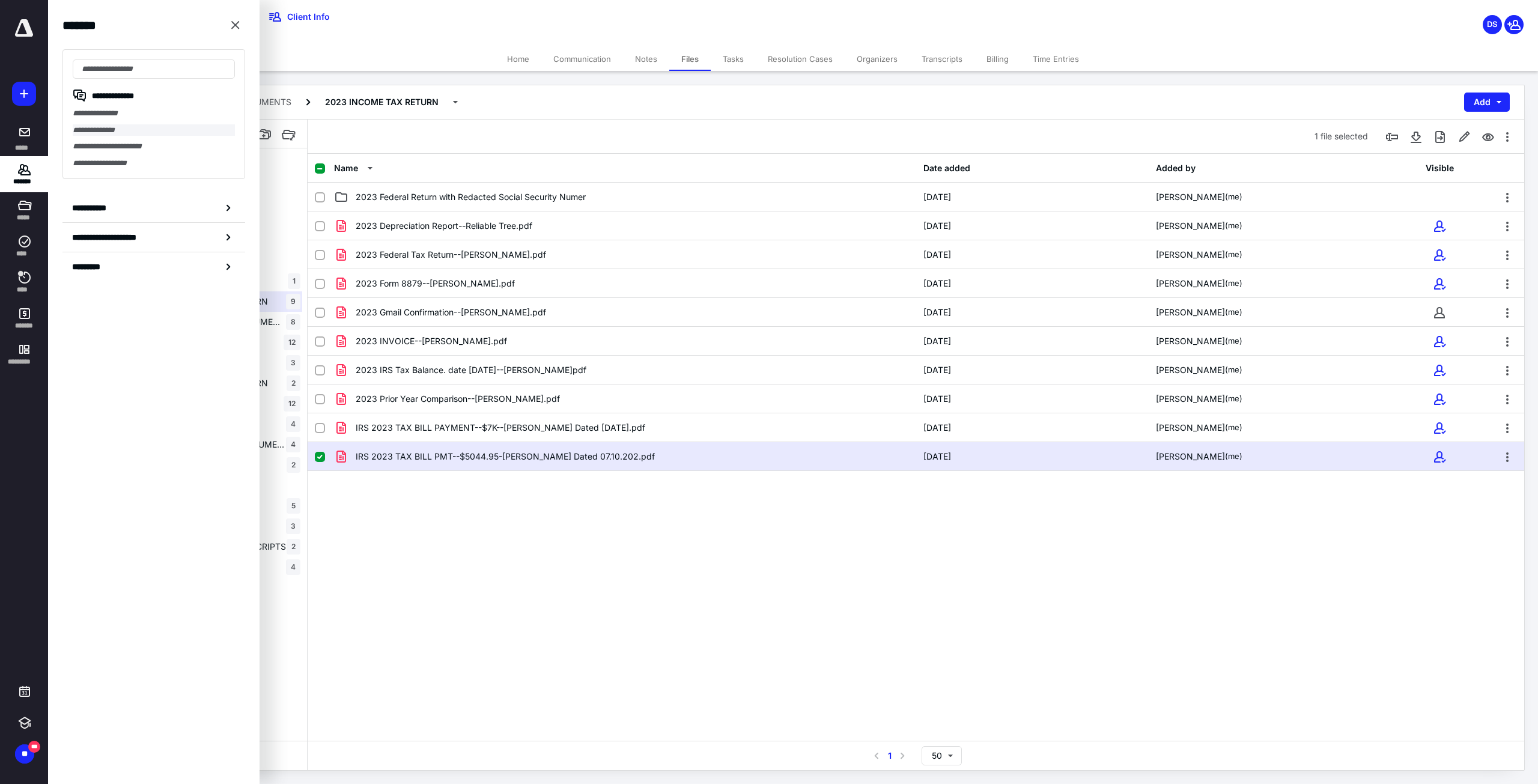 click on "**********" at bounding box center [154, 130] 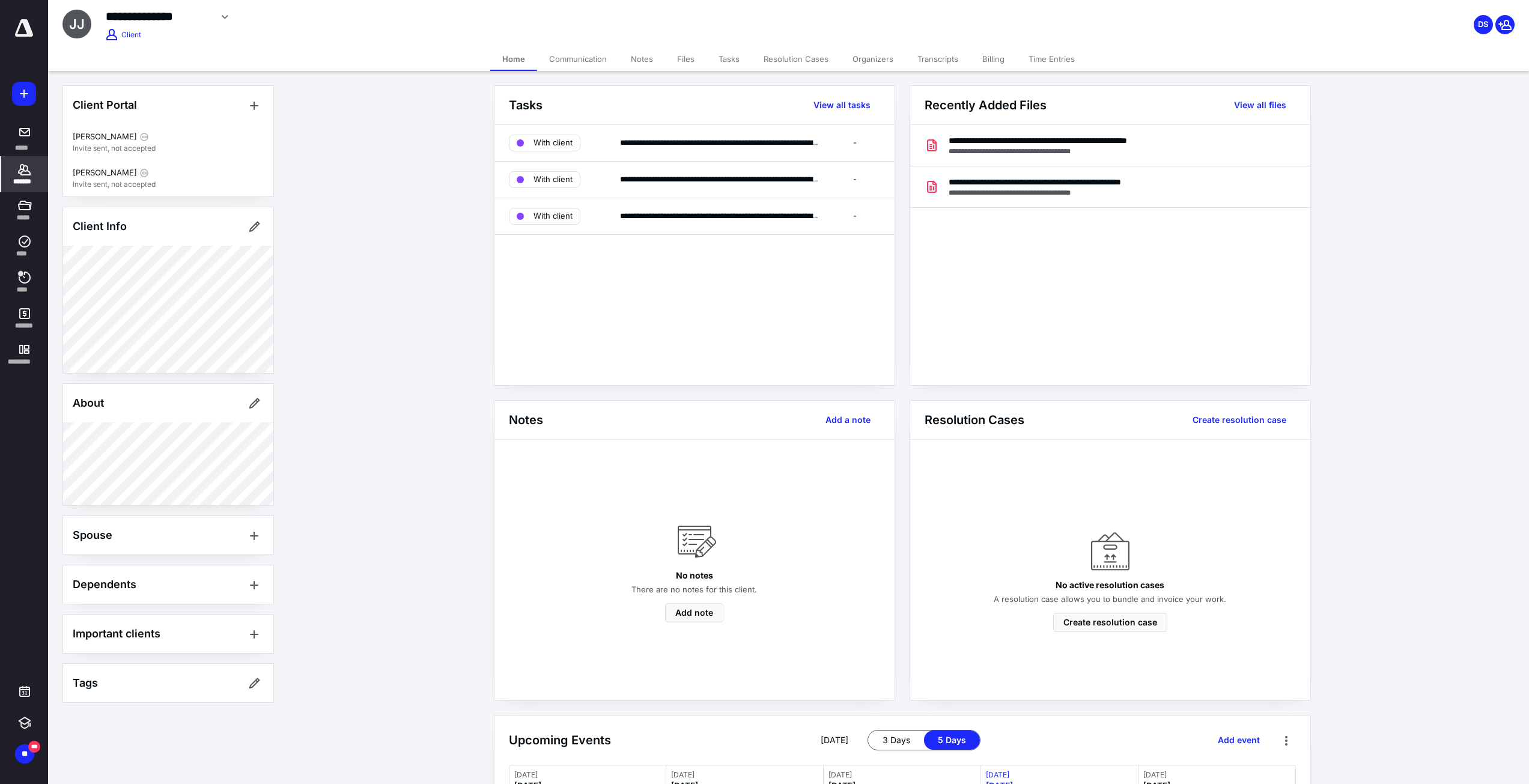 click on "Files" at bounding box center [685, 59] 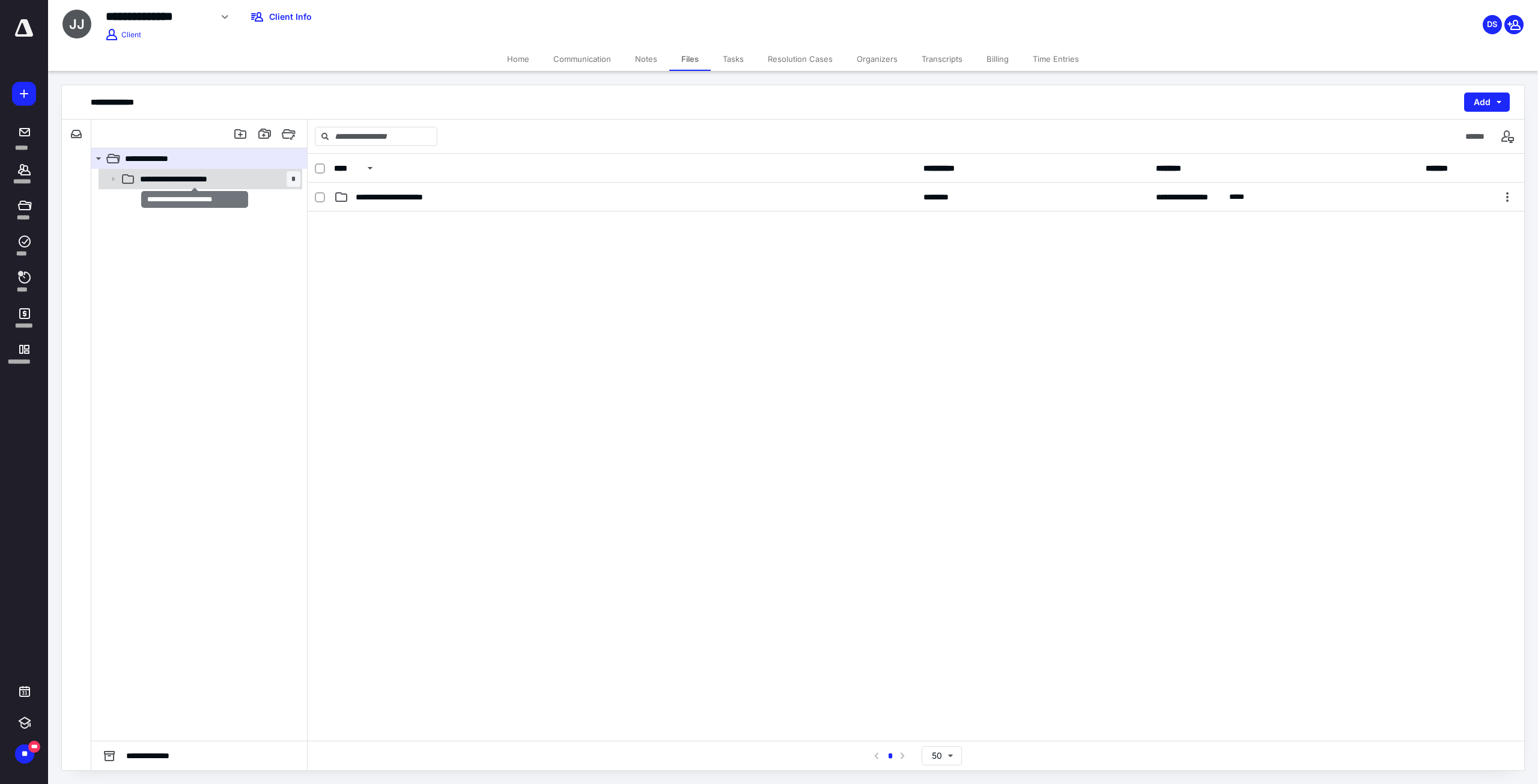 click on "**********" at bounding box center [195, 179] 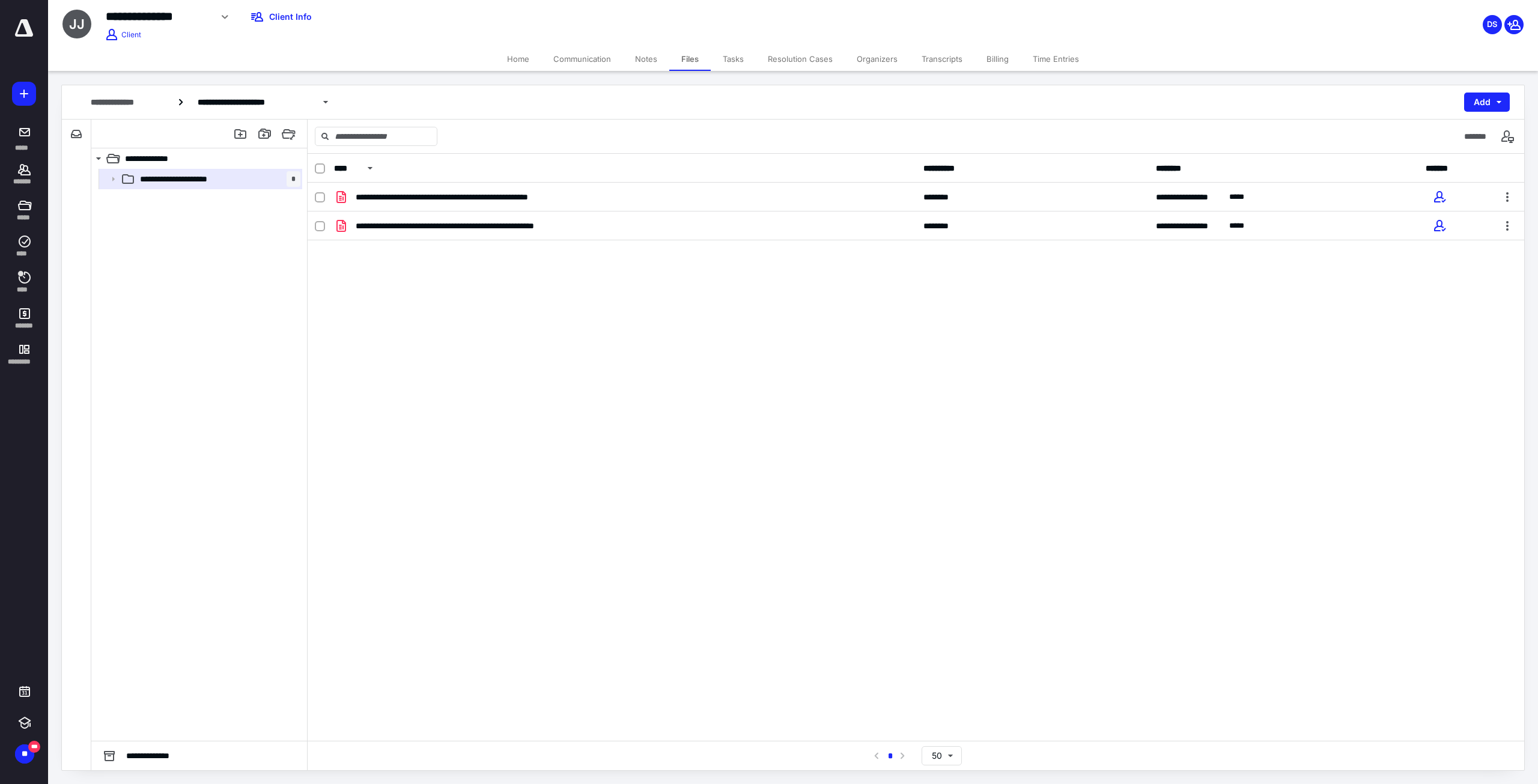 click on "Home" at bounding box center [518, 59] 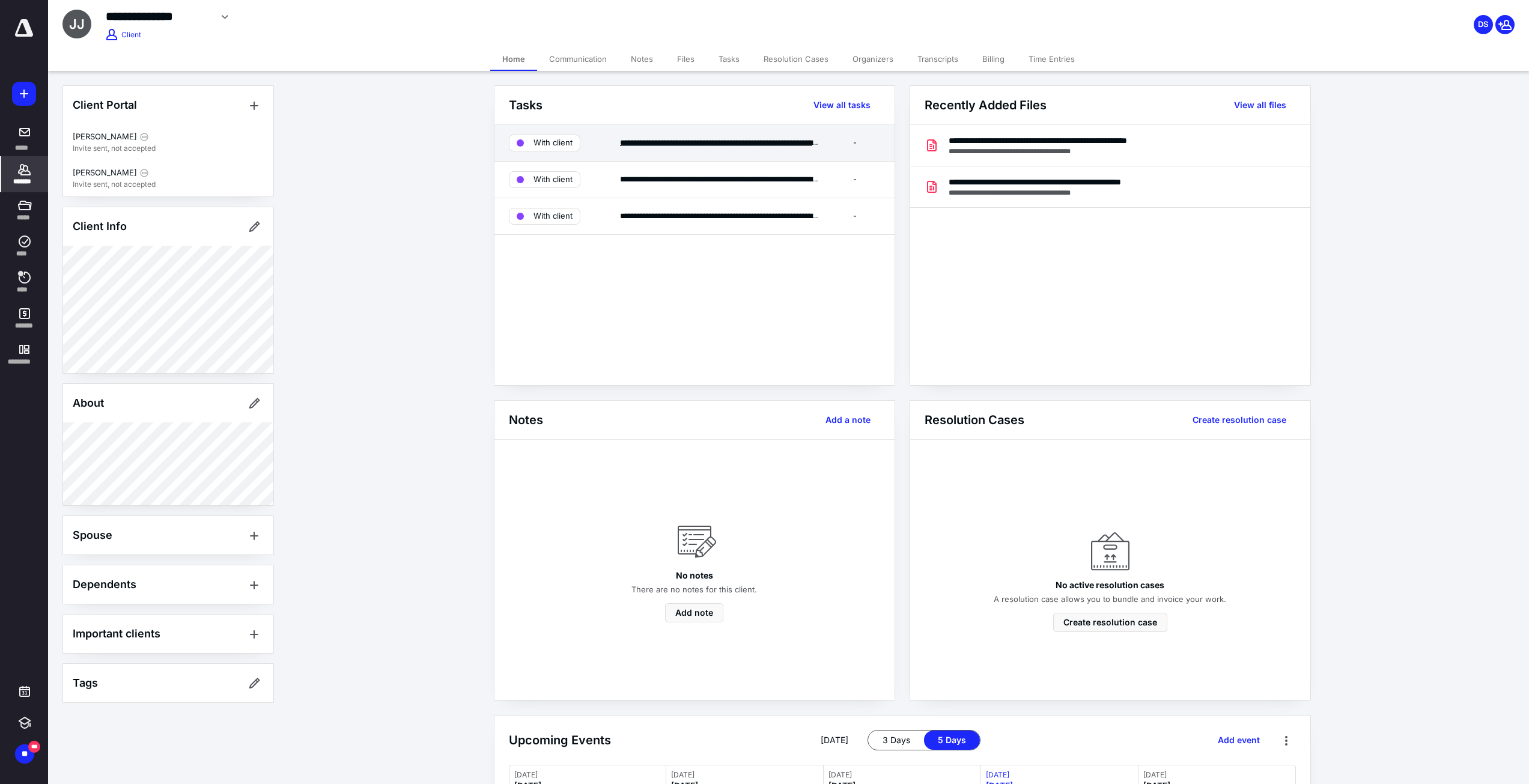 click on "**********" at bounding box center (728, 142) 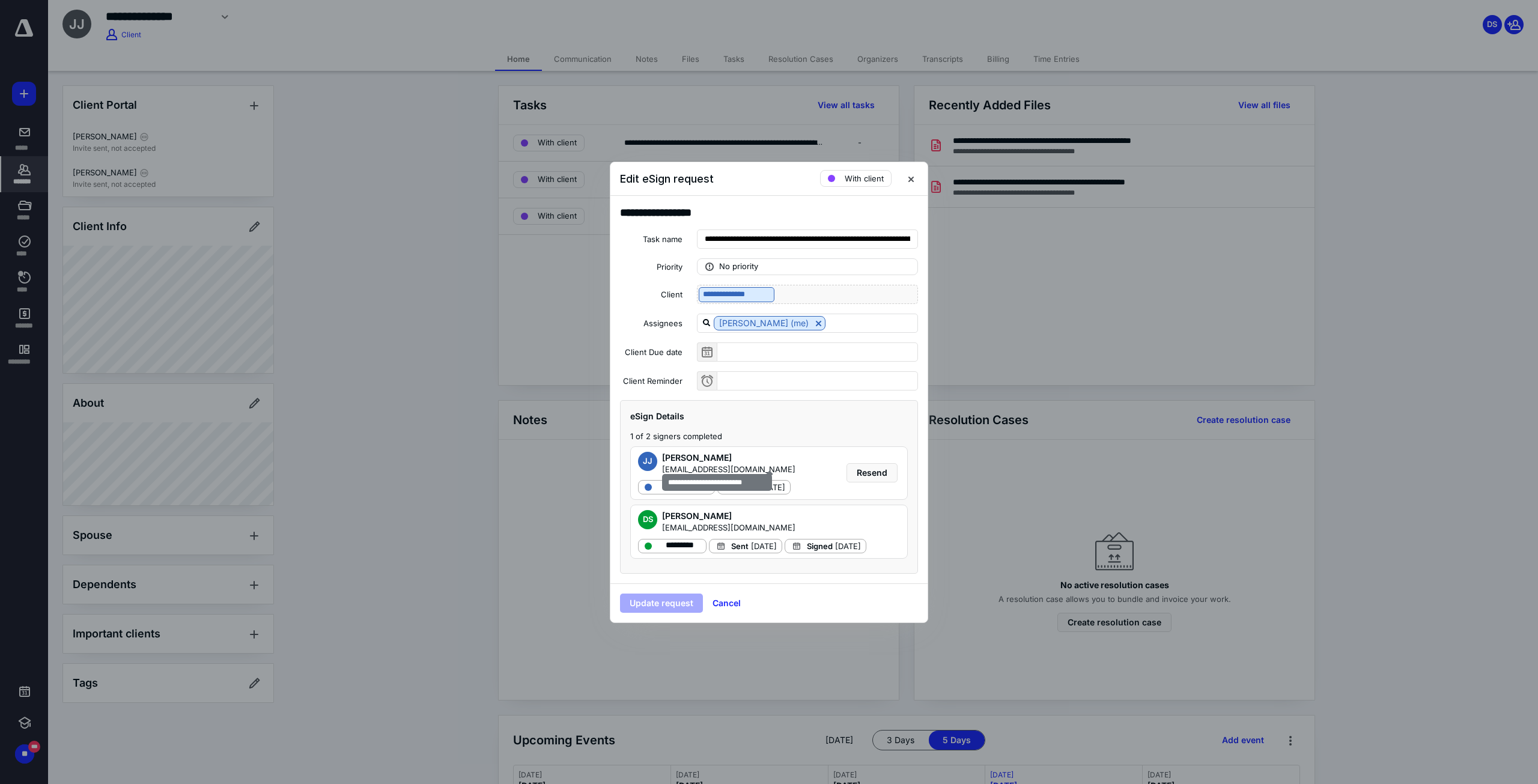 scroll, scrollTop: 75, scrollLeft: 0, axis: vertical 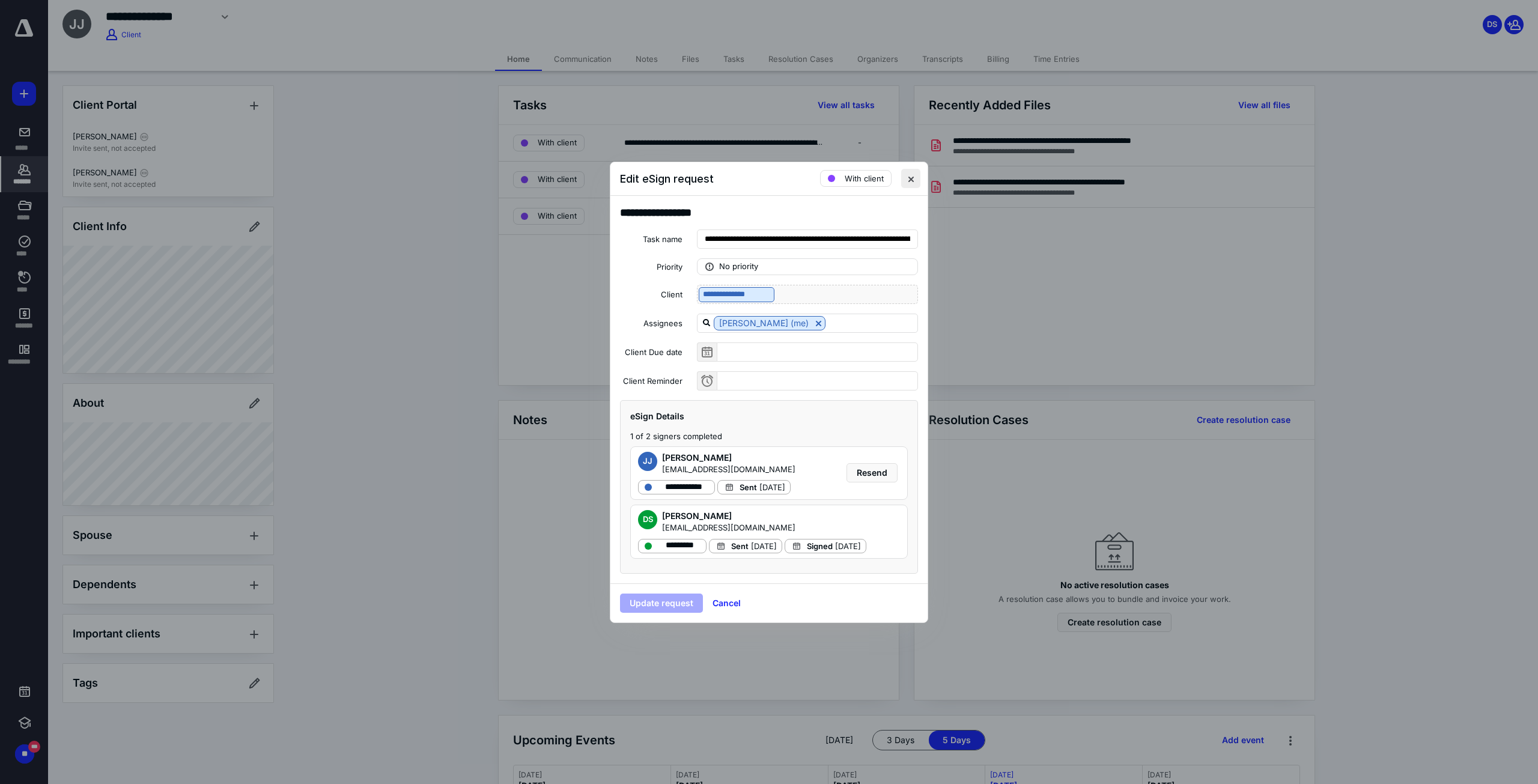 click at bounding box center (911, 178) 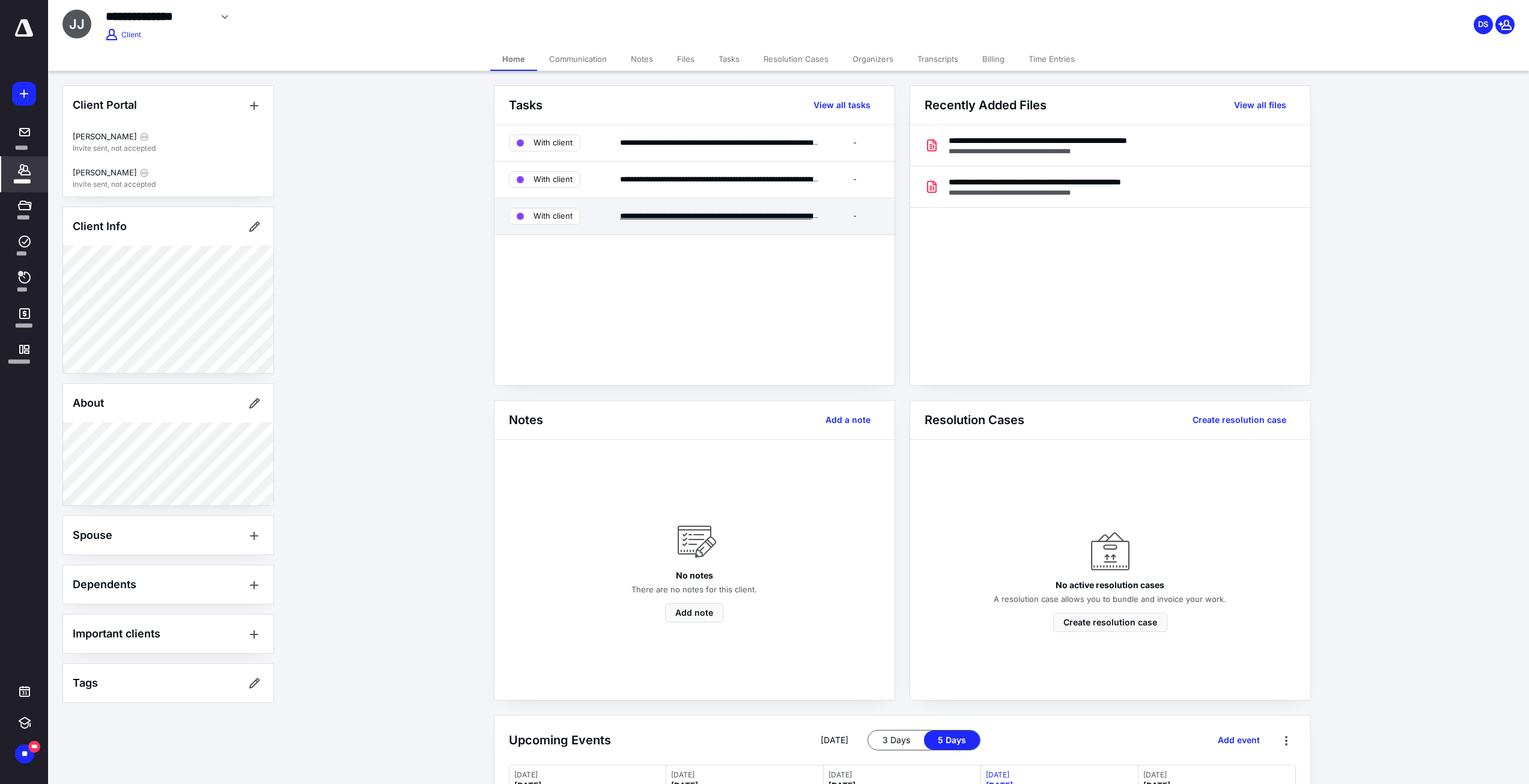 click on "**********" at bounding box center [731, 216] 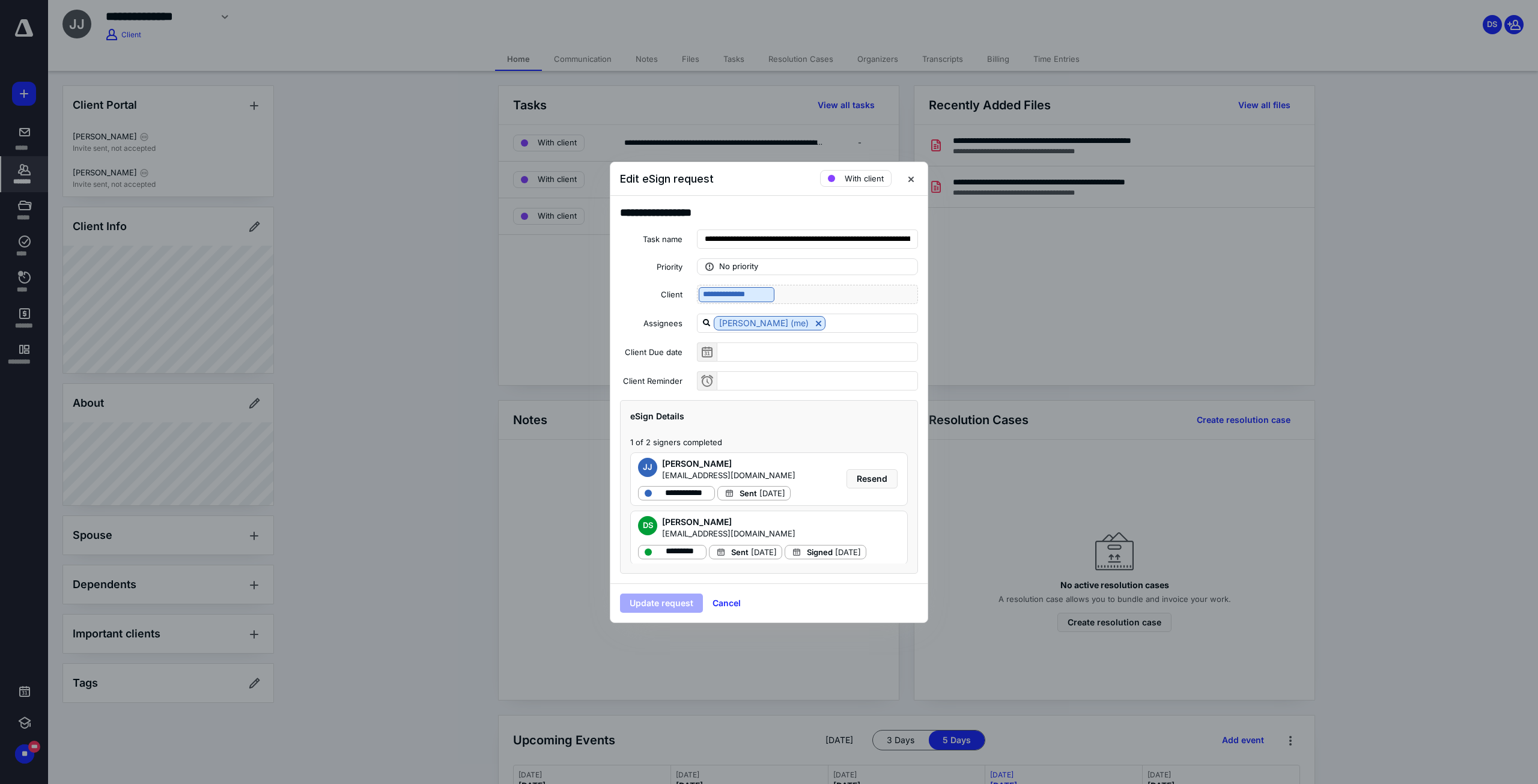 scroll, scrollTop: 75, scrollLeft: 0, axis: vertical 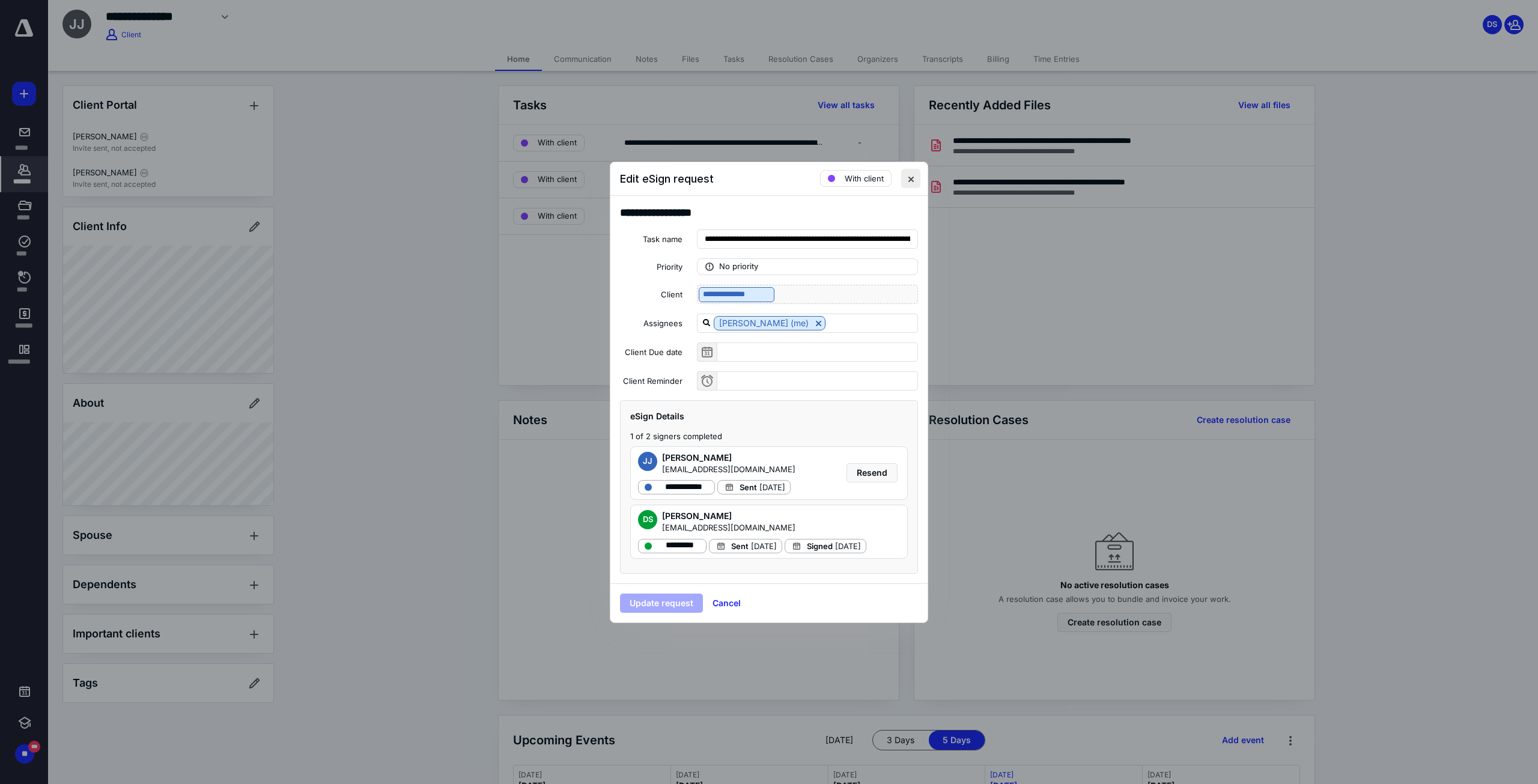 click at bounding box center [911, 178] 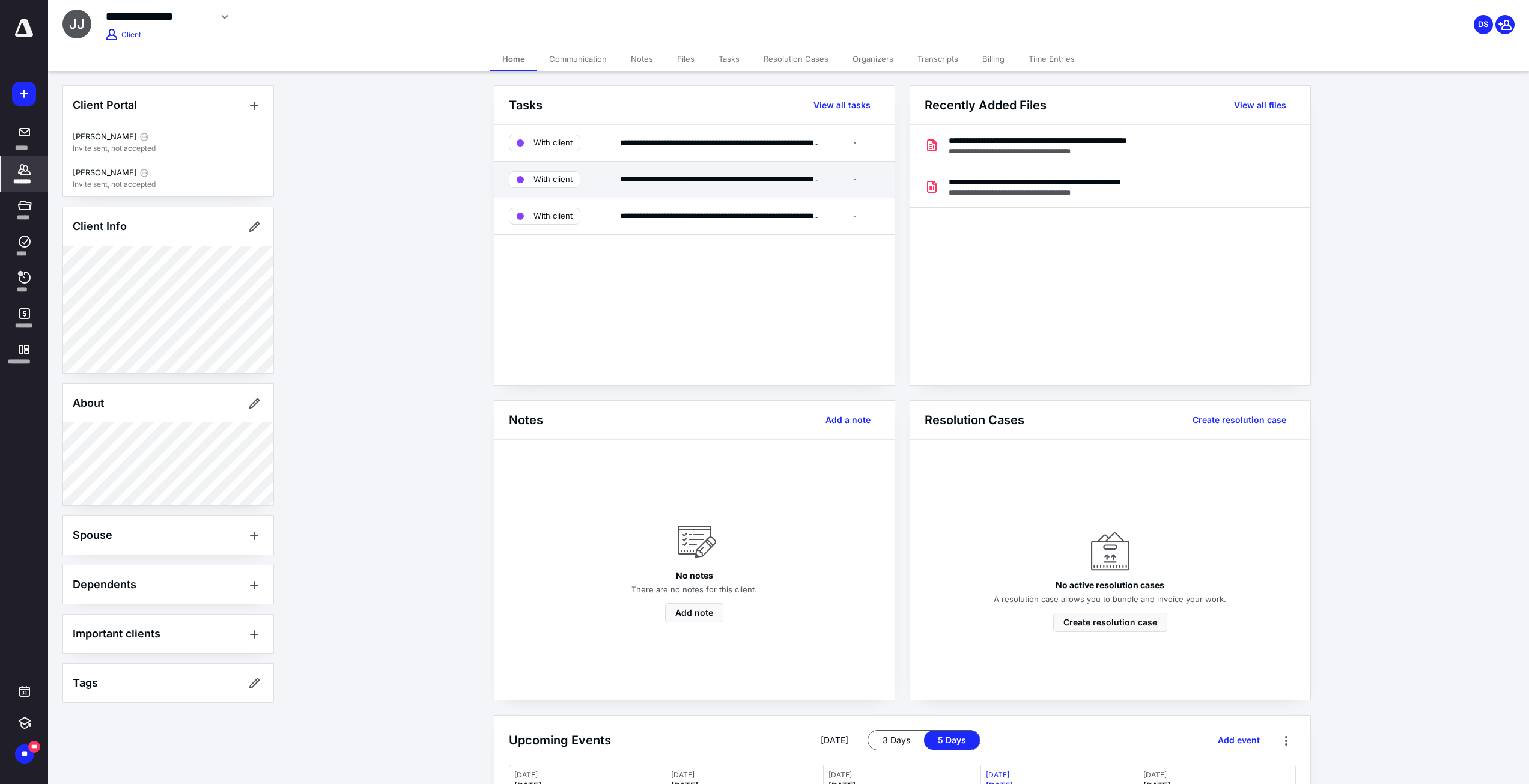 click on "**********" at bounding box center (695, 180) 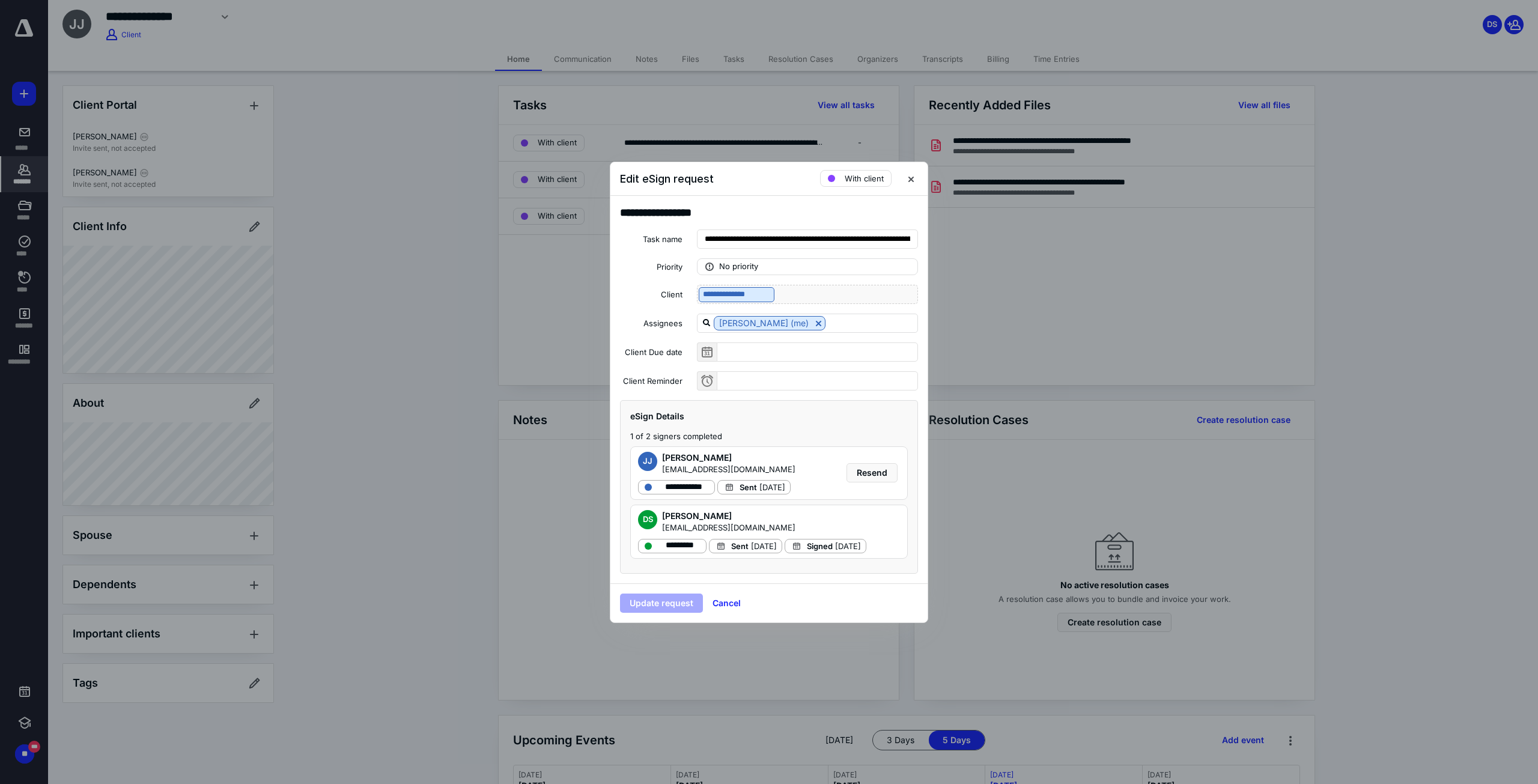 scroll, scrollTop: 75, scrollLeft: 0, axis: vertical 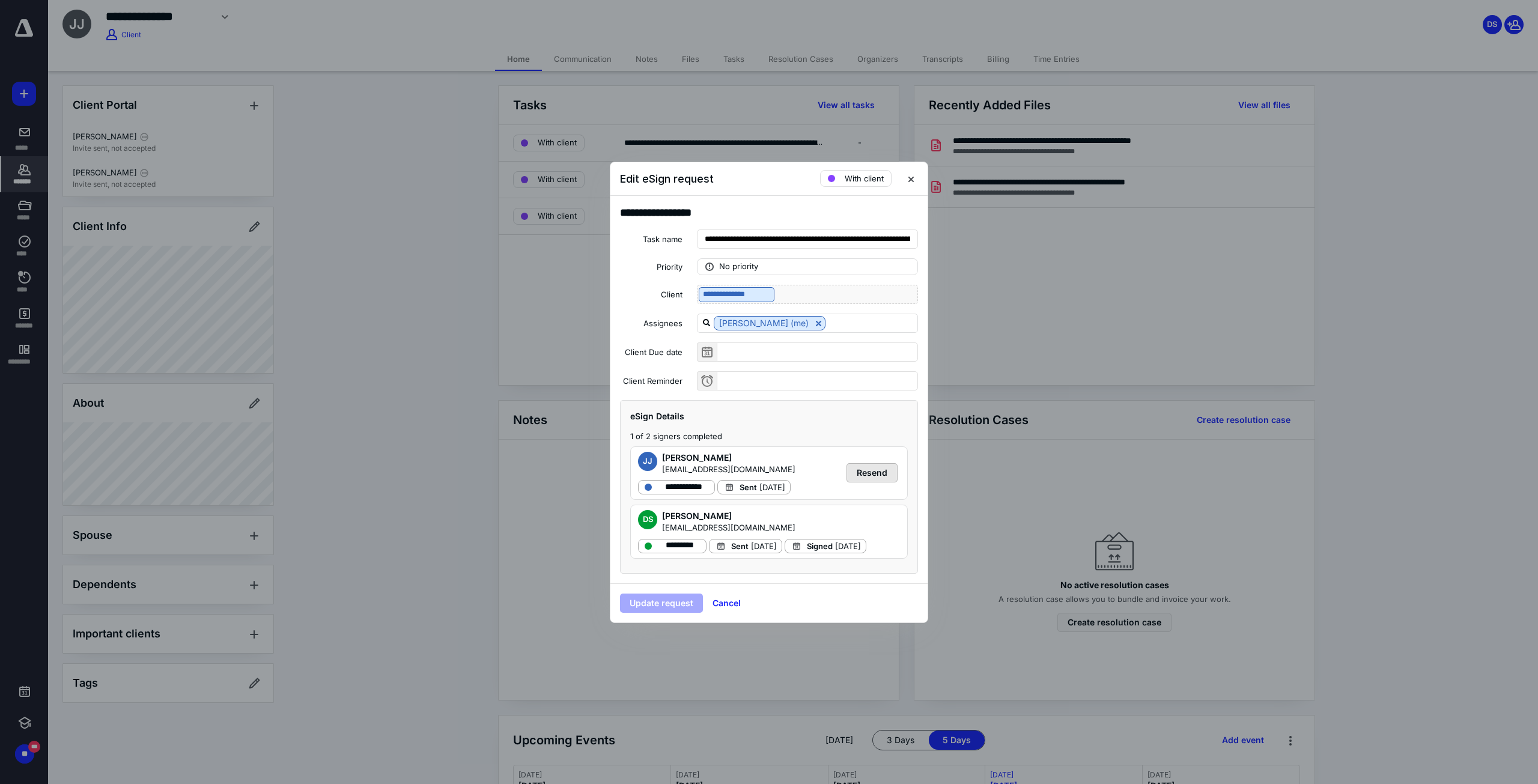 click on "Resend" at bounding box center [872, 473] 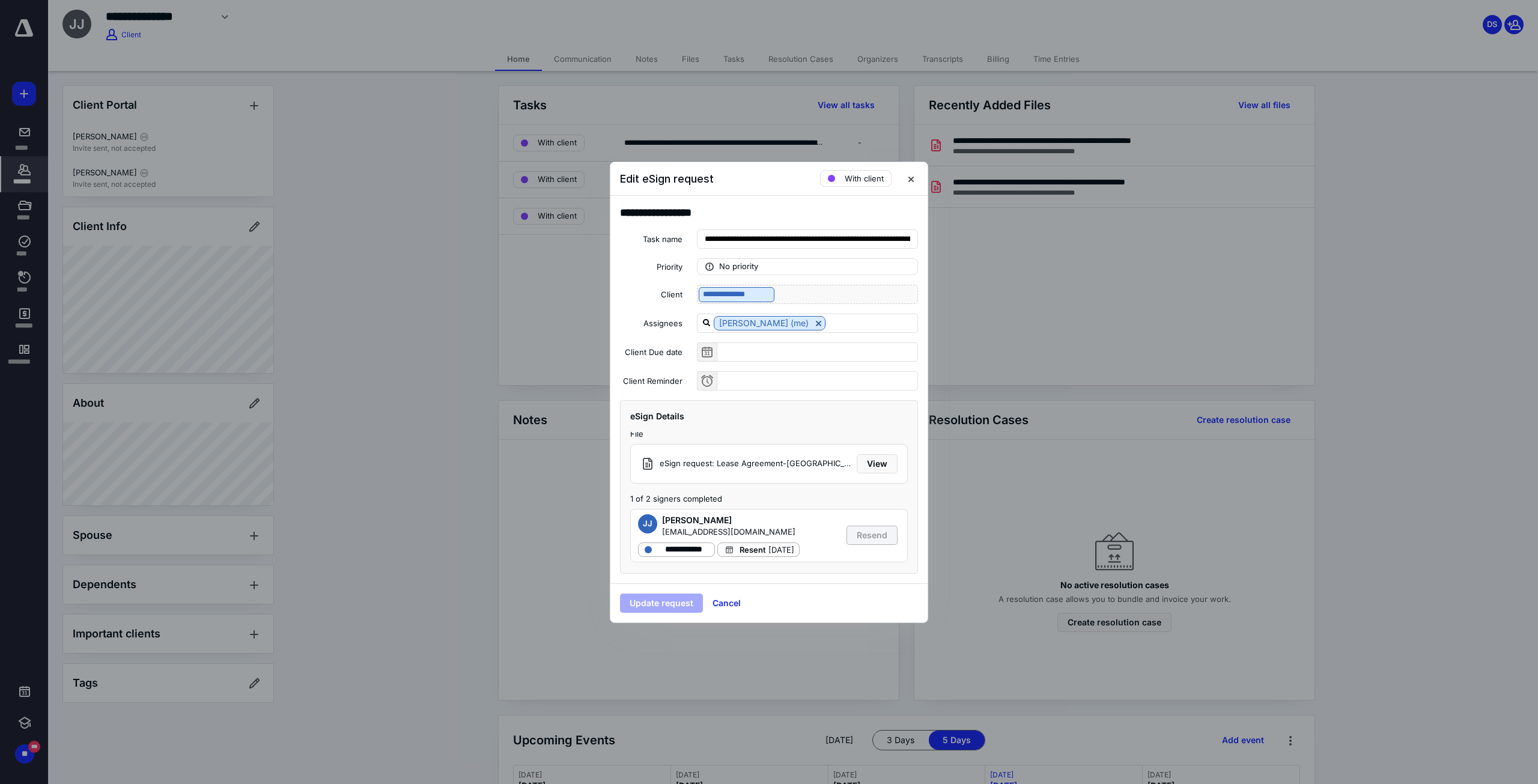 scroll, scrollTop: 0, scrollLeft: 0, axis: both 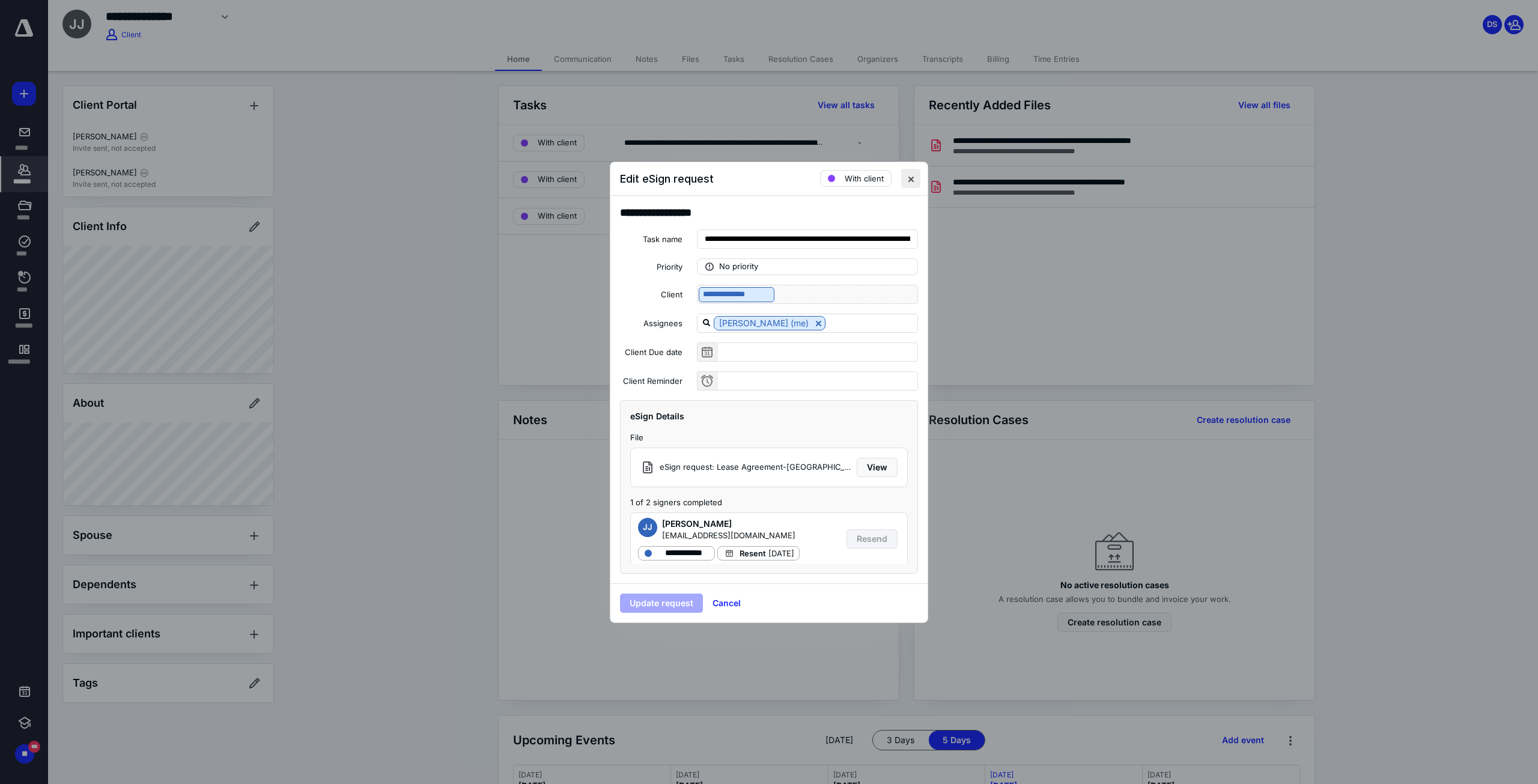 click at bounding box center [911, 178] 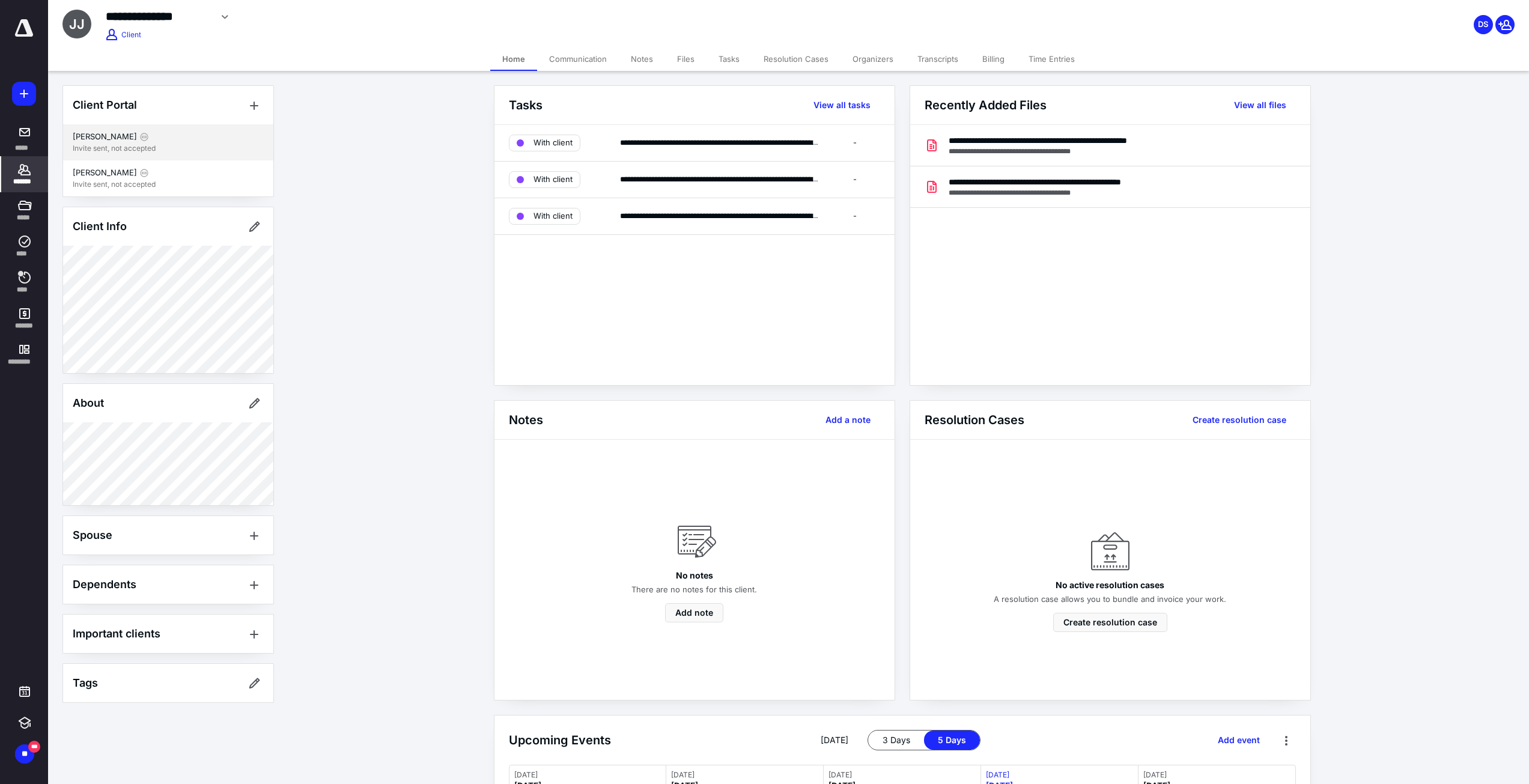 click on "[PERSON_NAME]" at bounding box center (105, 137) 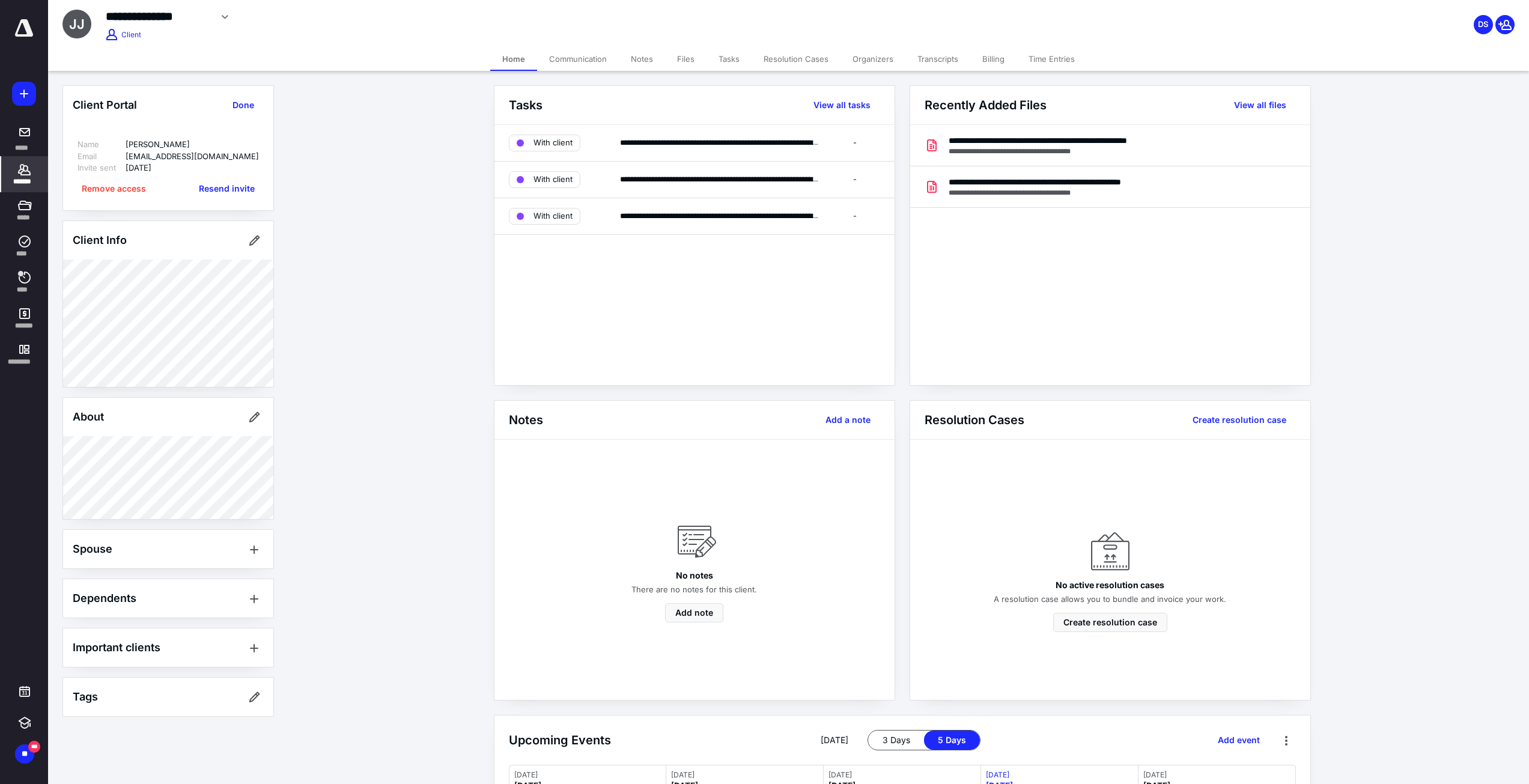 click on "Files" at bounding box center (685, 59) 